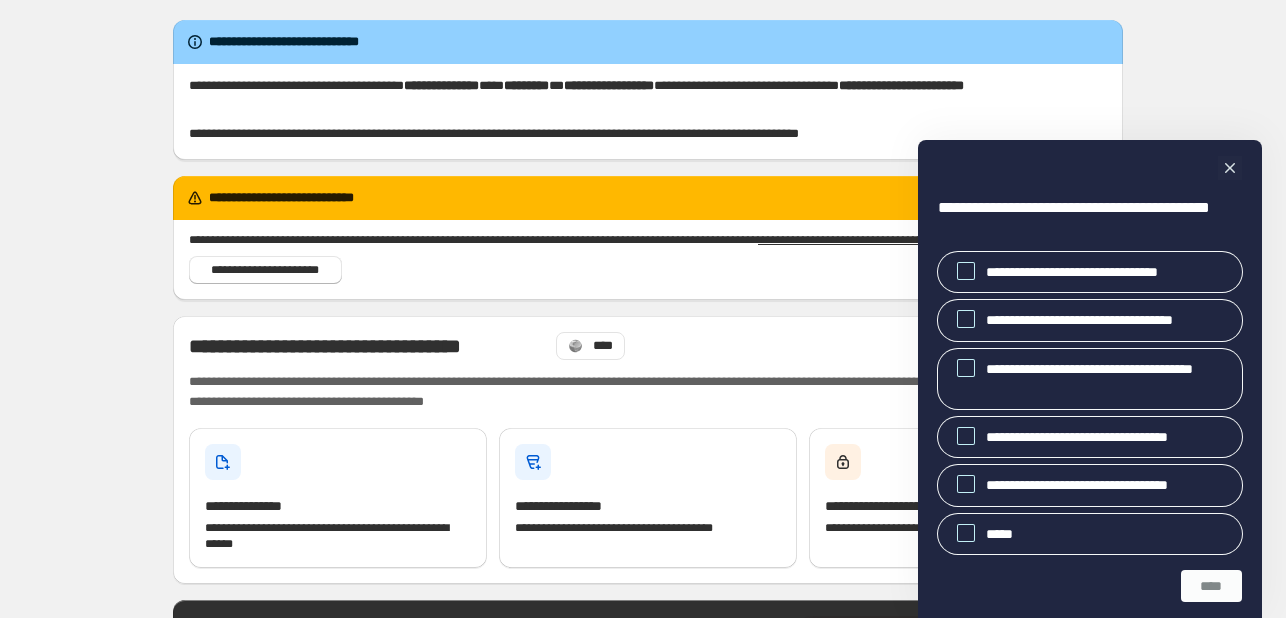 scroll, scrollTop: 0, scrollLeft: 0, axis: both 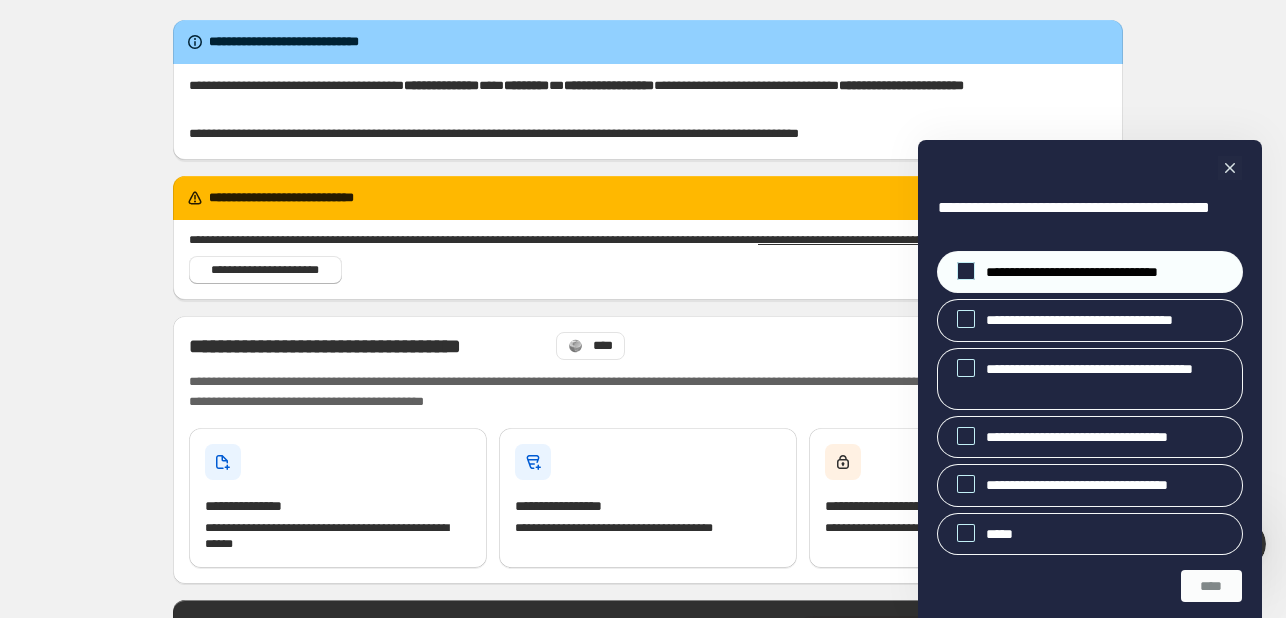 click on "**********" at bounding box center (1090, 272) 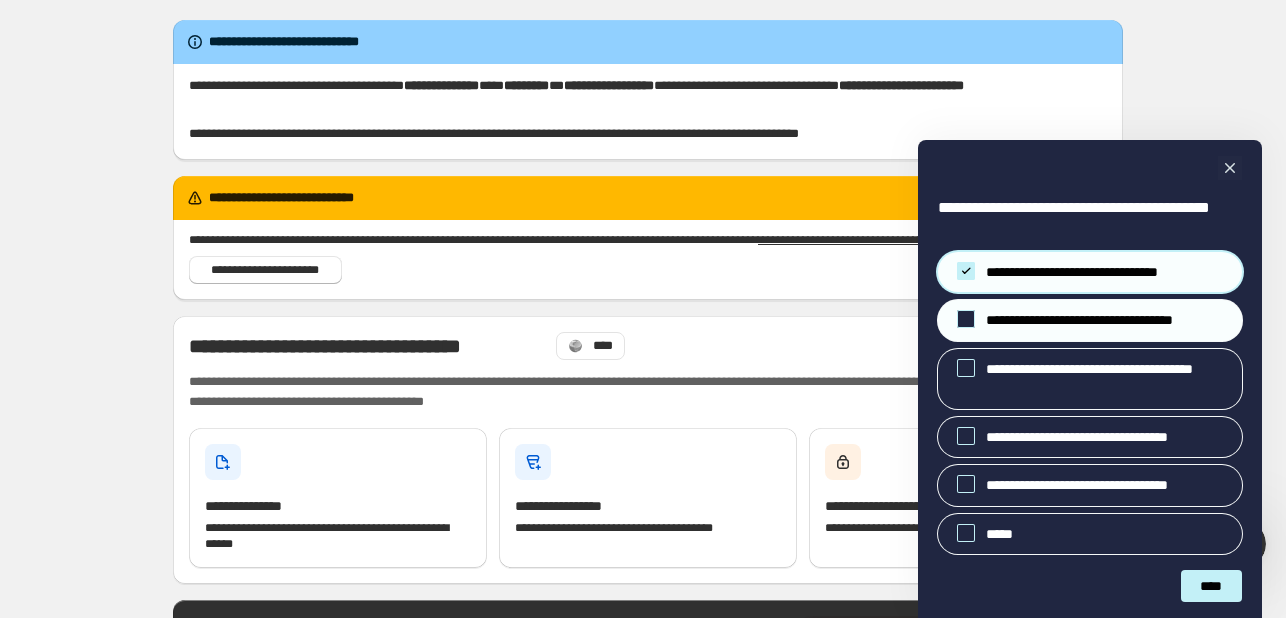 click on "**********" at bounding box center (1098, 320) 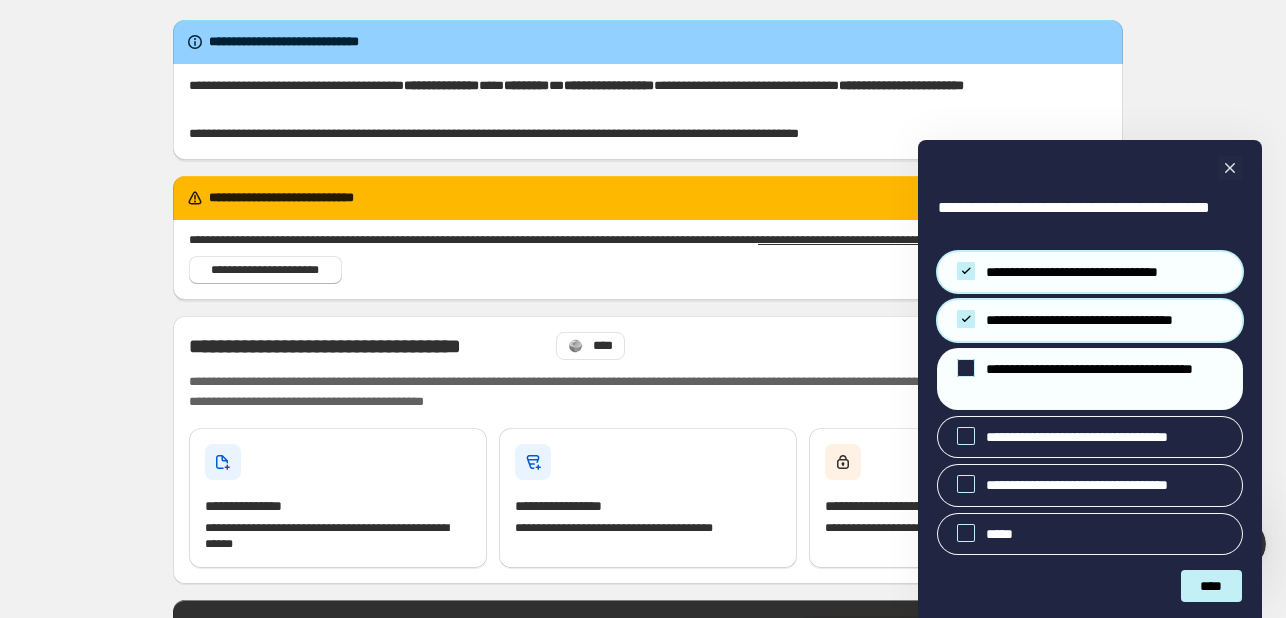 click on "**********" at bounding box center (1090, 379) 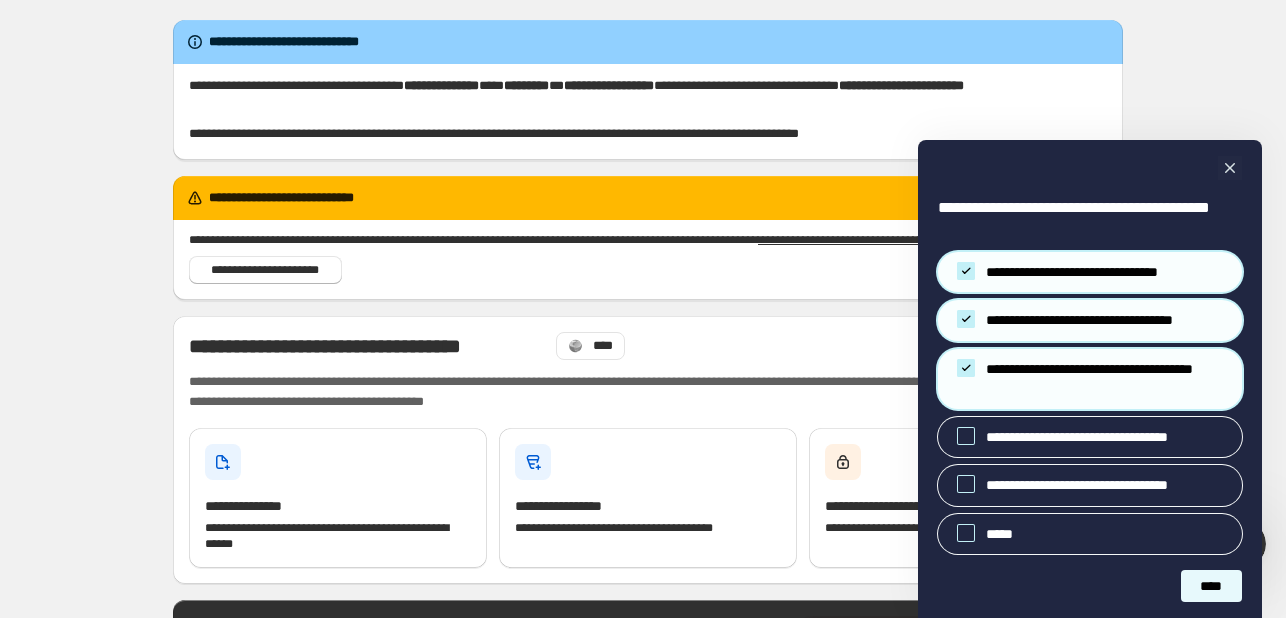 click on "****" at bounding box center (1211, 586) 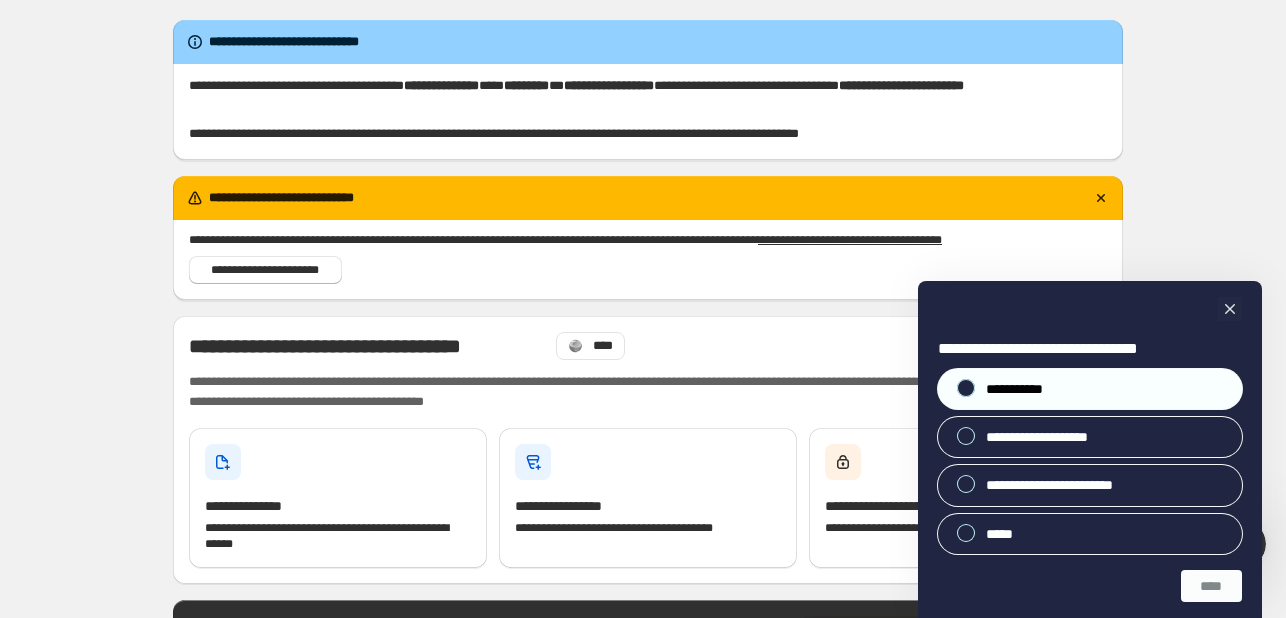 click on "**********" at bounding box center (1090, 389) 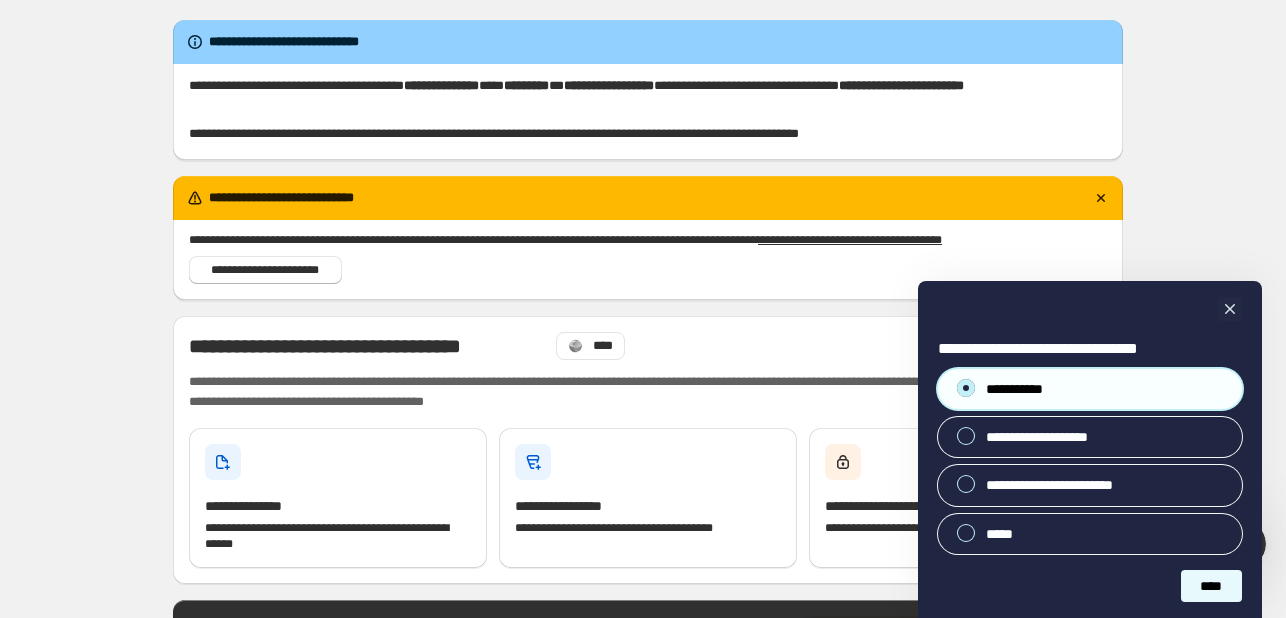 click on "****" at bounding box center [1211, 586] 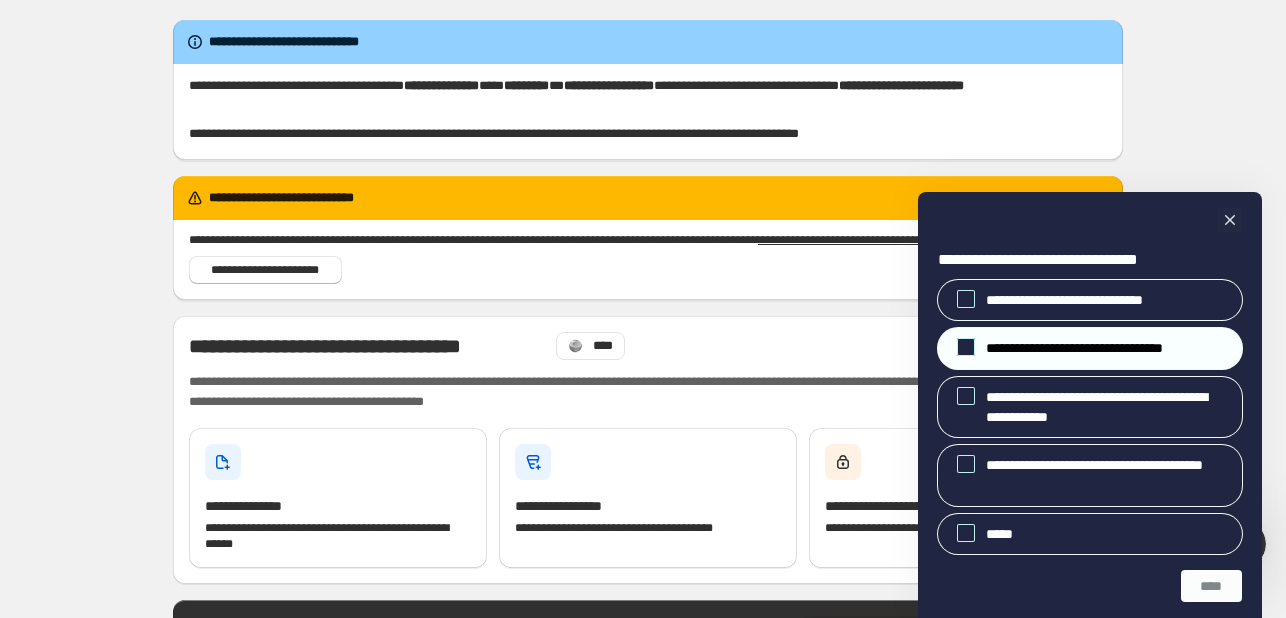click on "**********" at bounding box center (1091, 348) 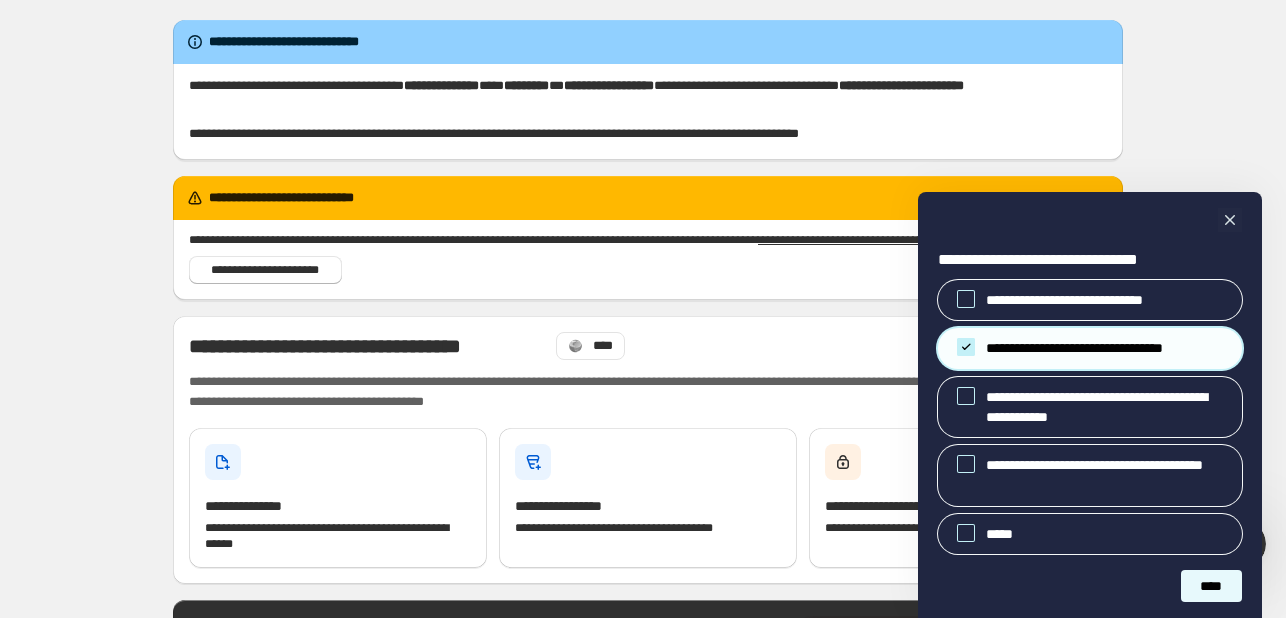 click on "****" at bounding box center [1211, 586] 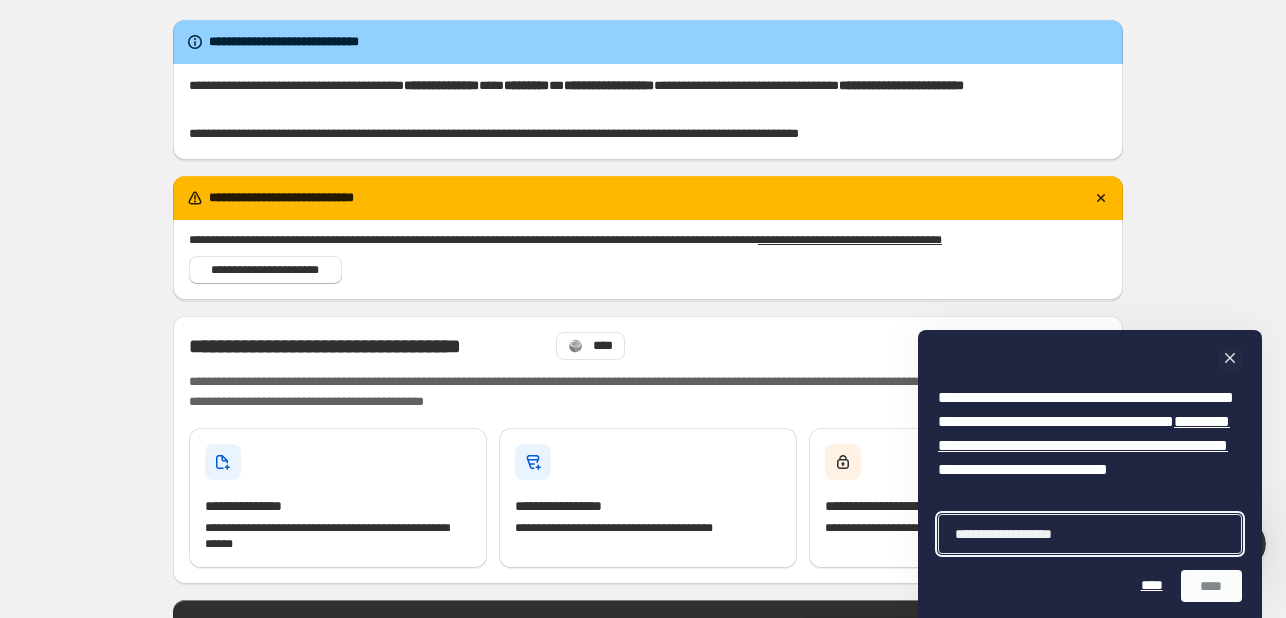 click at bounding box center [1090, 534] 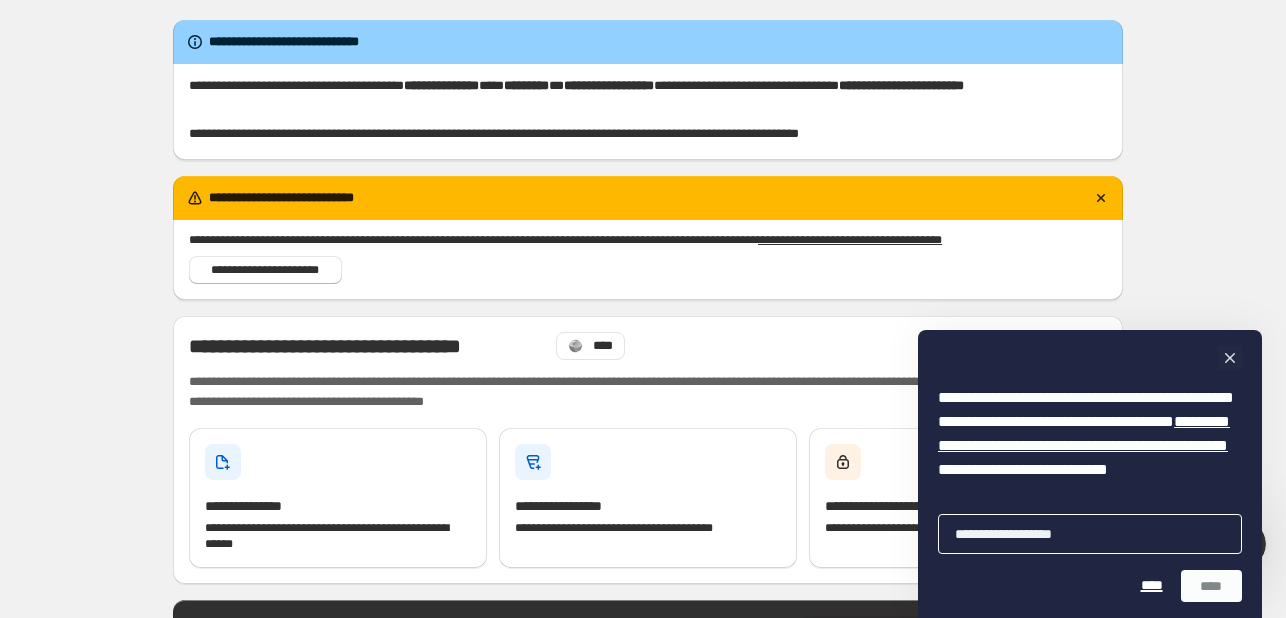 click on "****" at bounding box center [1151, 586] 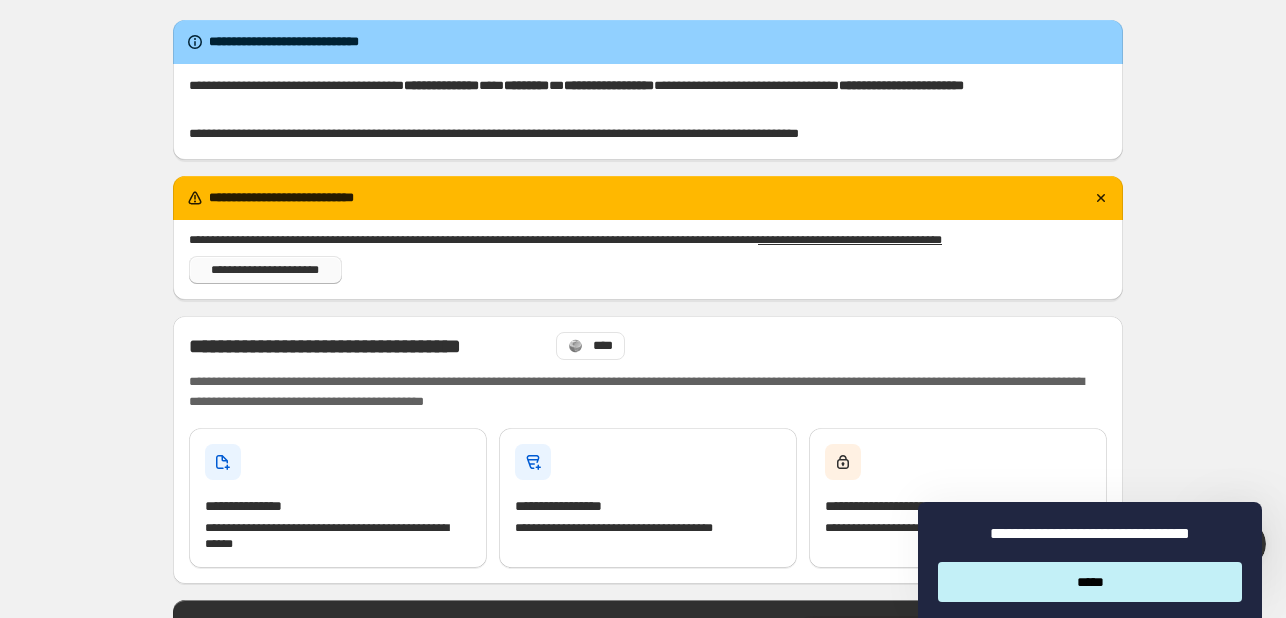 click on "**********" at bounding box center [265, 270] 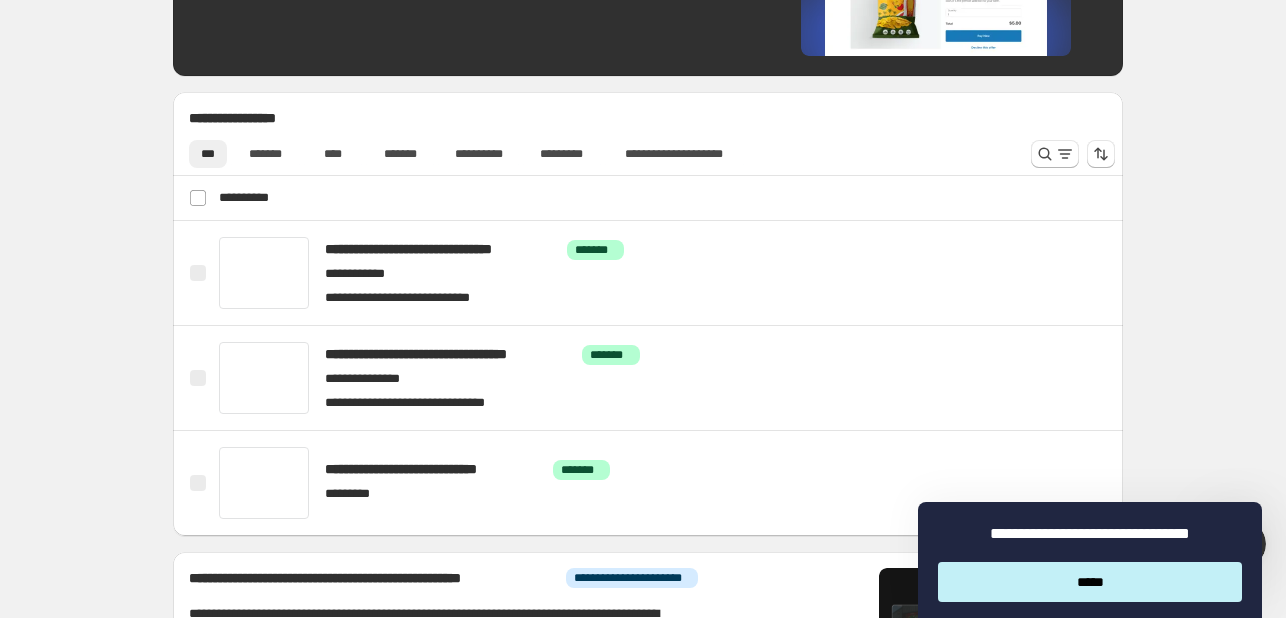 scroll, scrollTop: 760, scrollLeft: 0, axis: vertical 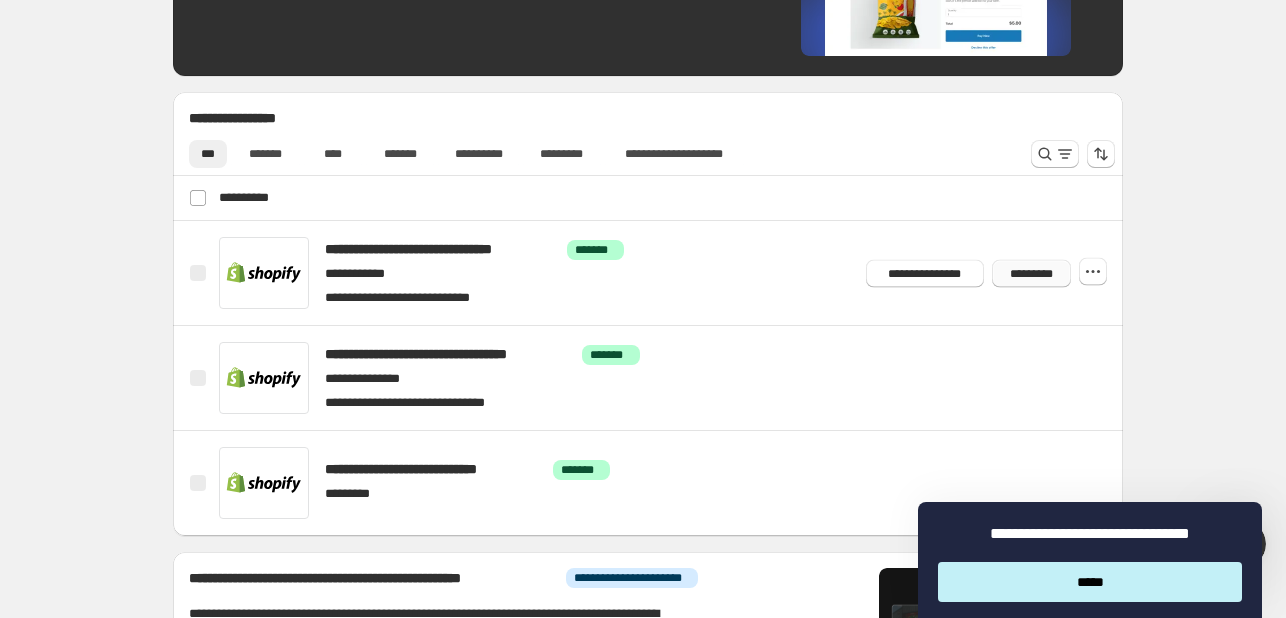 click on "*********" at bounding box center (1031, 273) 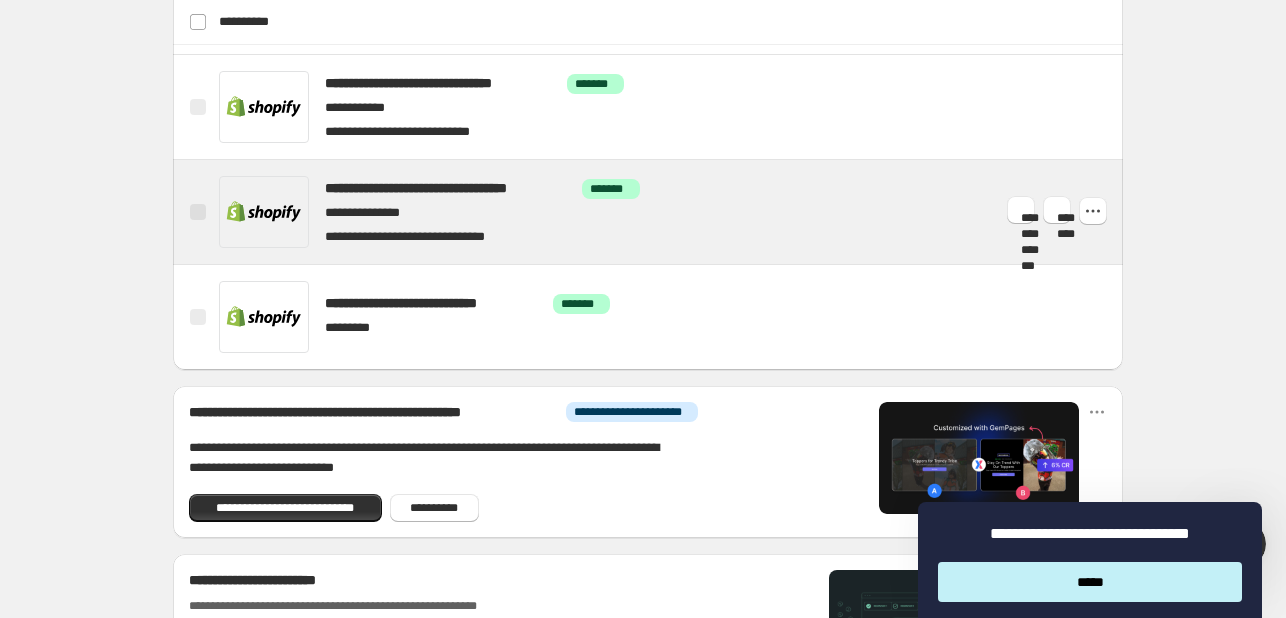 scroll, scrollTop: 943, scrollLeft: 0, axis: vertical 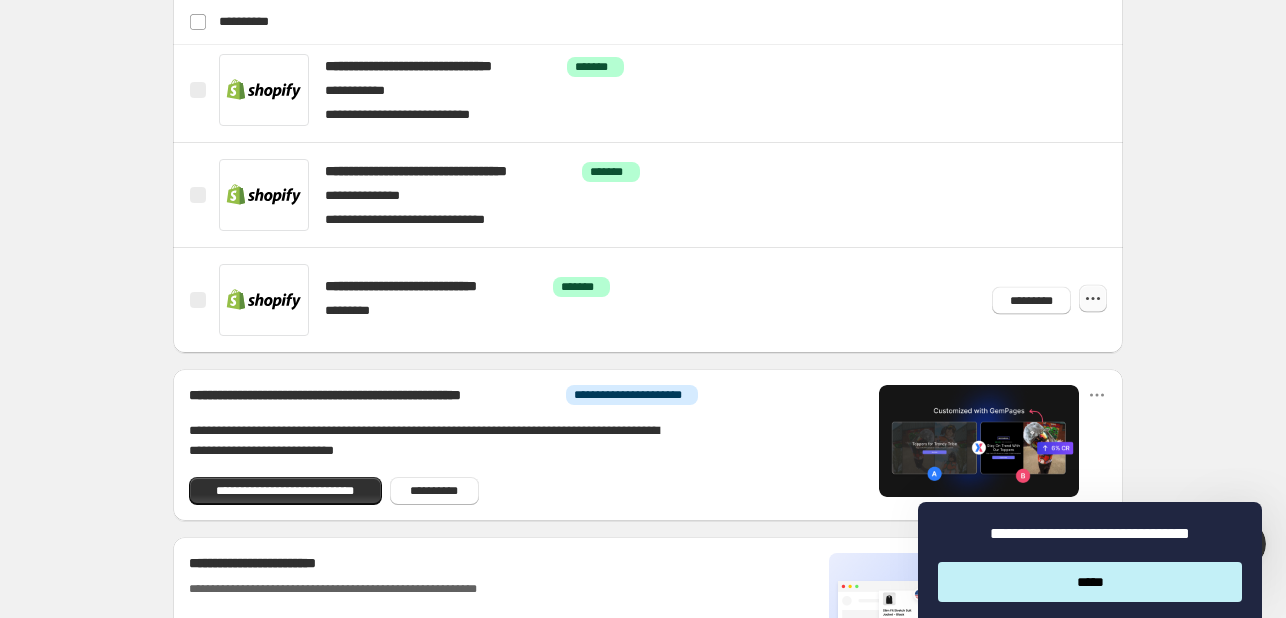 click 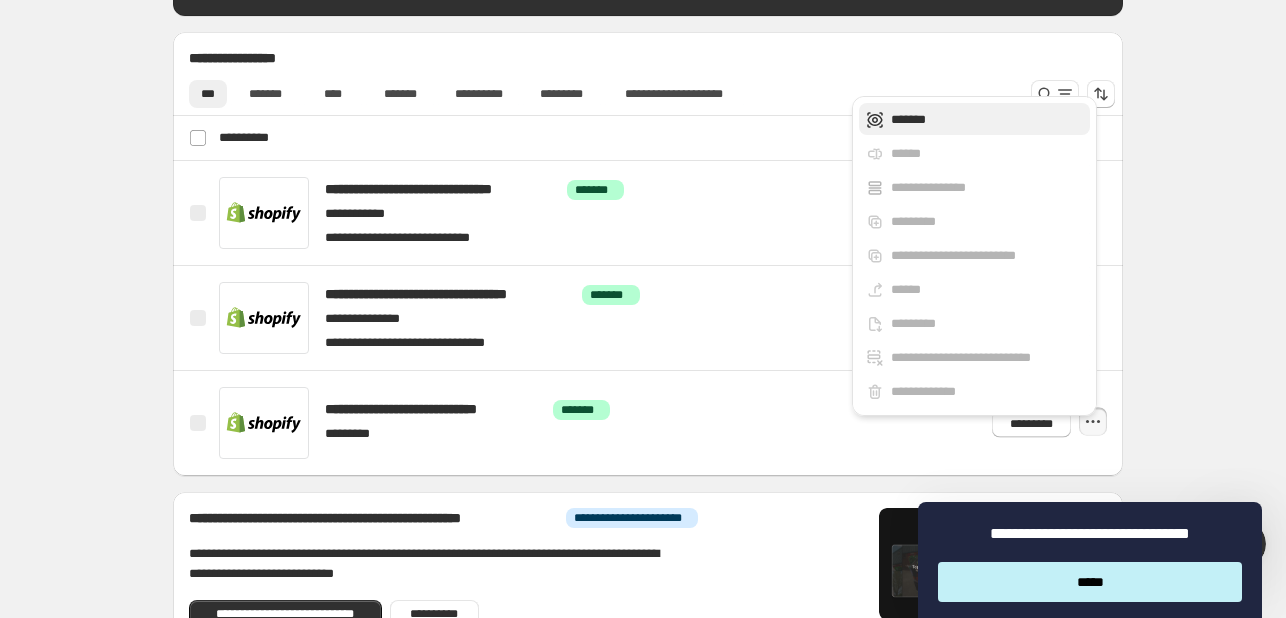 scroll, scrollTop: 975, scrollLeft: 0, axis: vertical 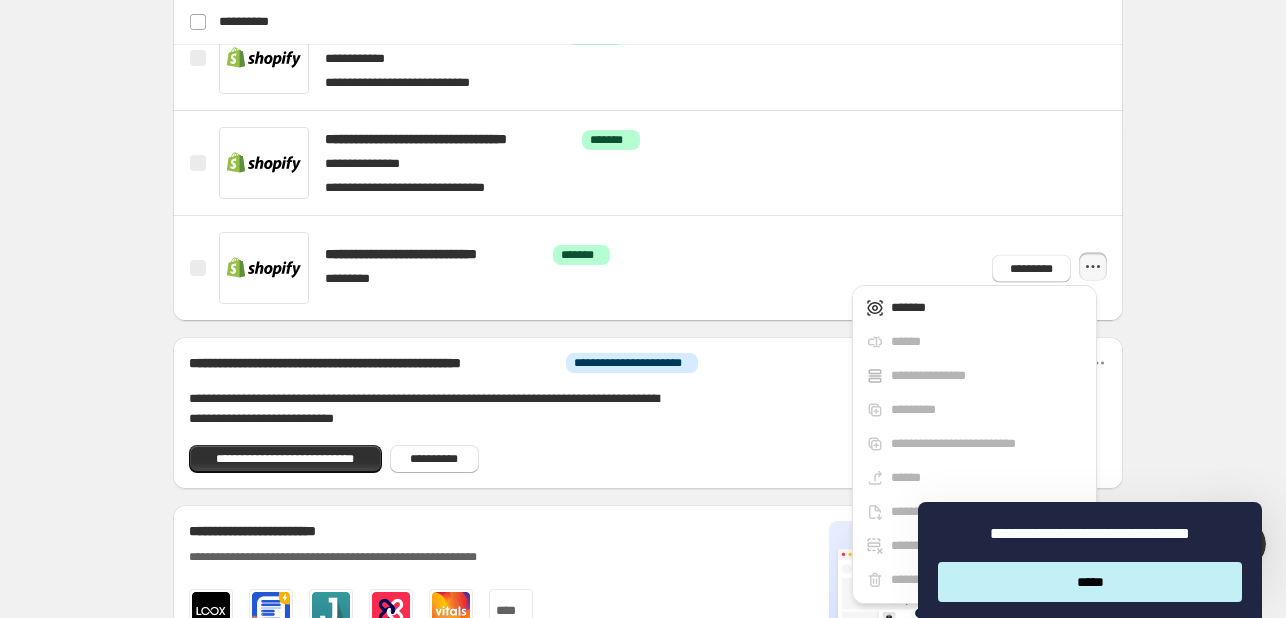 click on "**********" at bounding box center [512, 455] 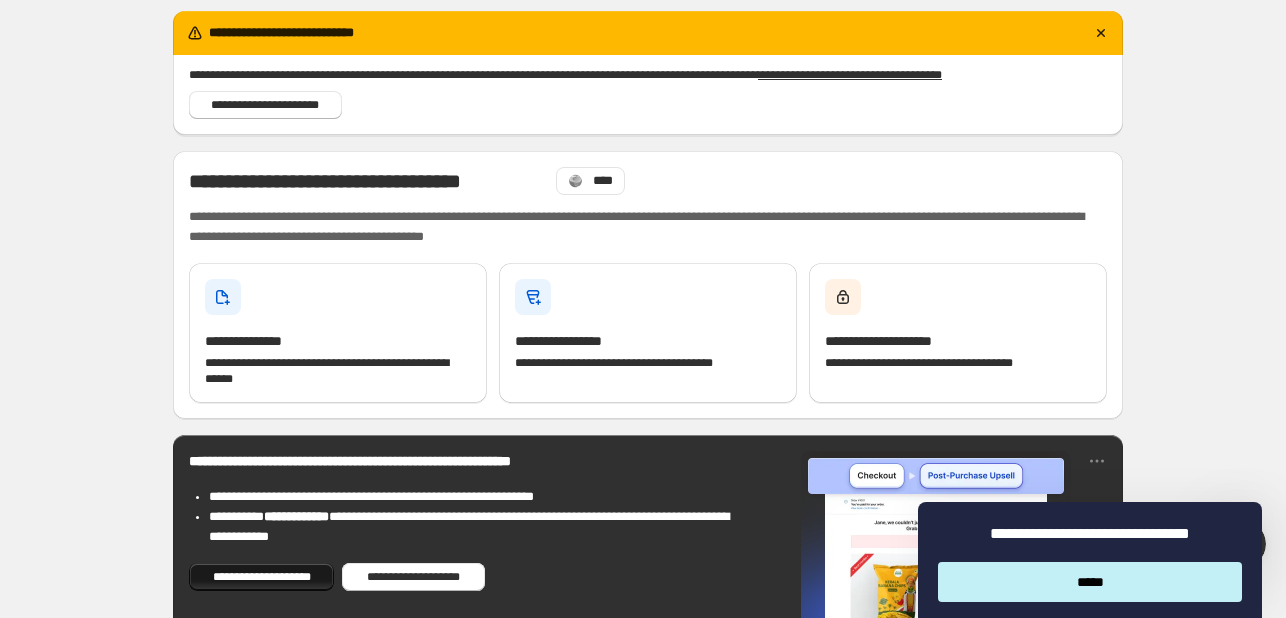 scroll, scrollTop: 164, scrollLeft: 0, axis: vertical 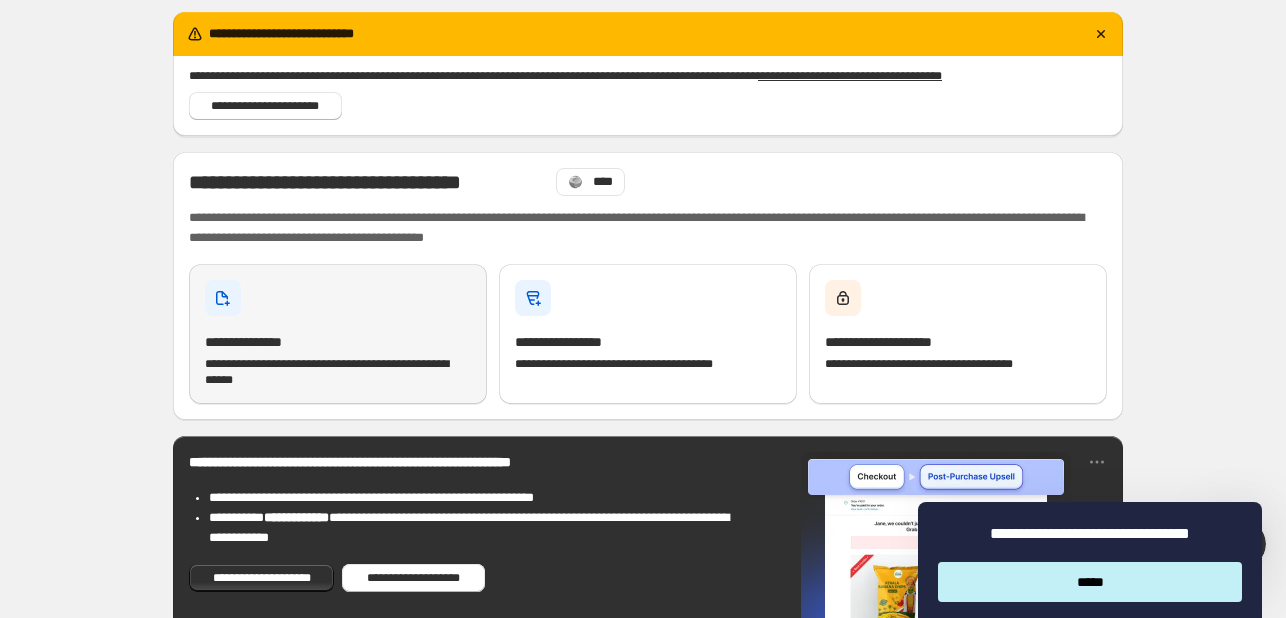 click on "**********" at bounding box center (338, 334) 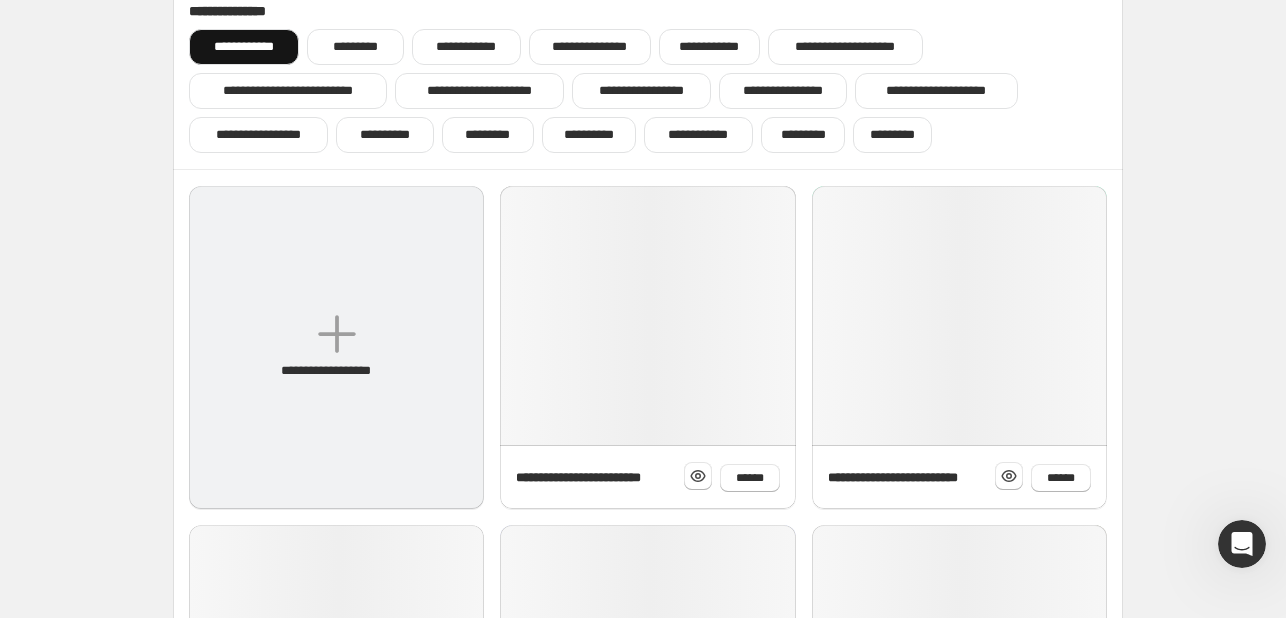 scroll, scrollTop: 100, scrollLeft: 0, axis: vertical 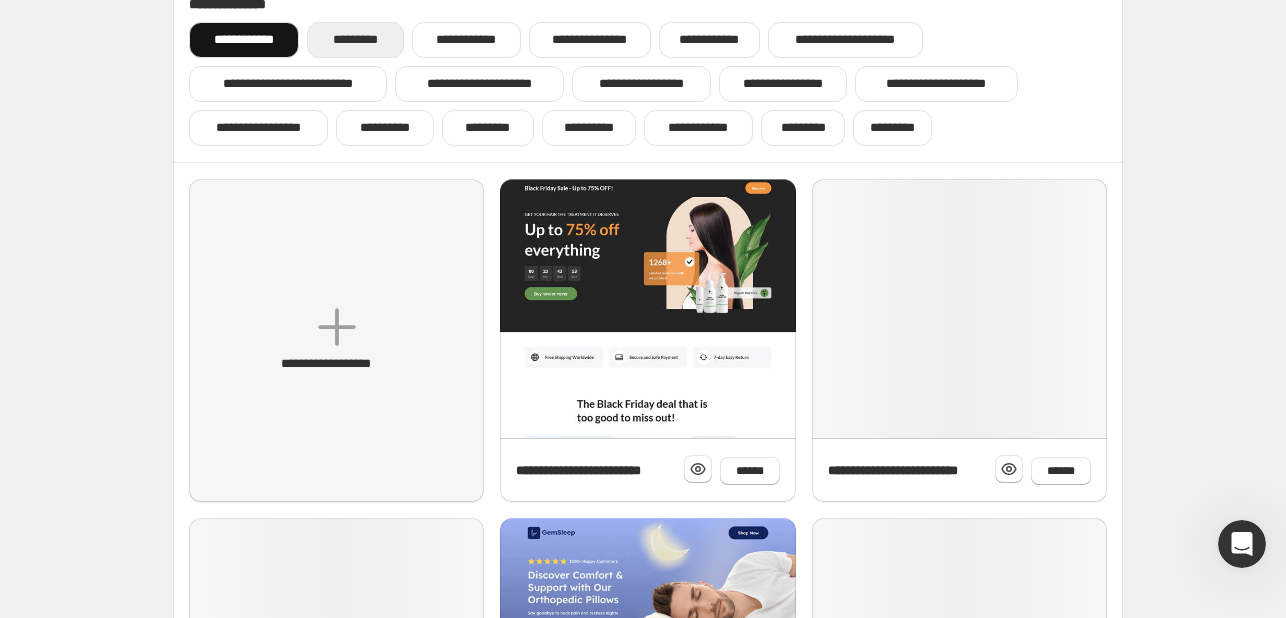 click on "*********" at bounding box center [355, 40] 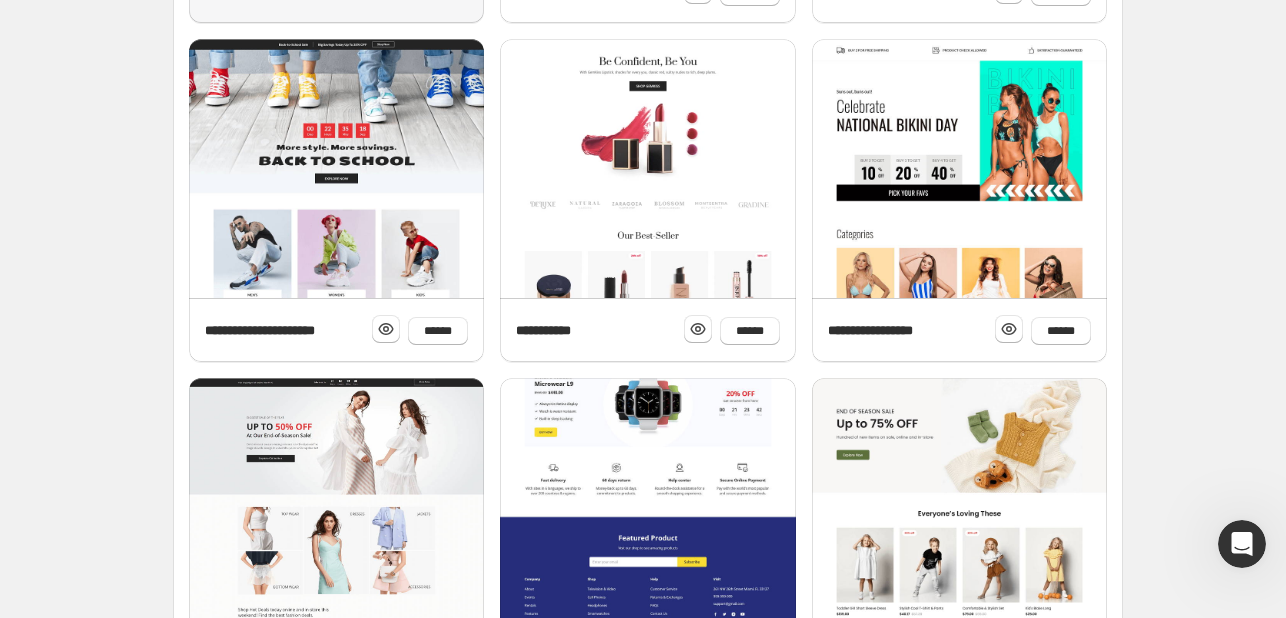 scroll, scrollTop: 501, scrollLeft: 0, axis: vertical 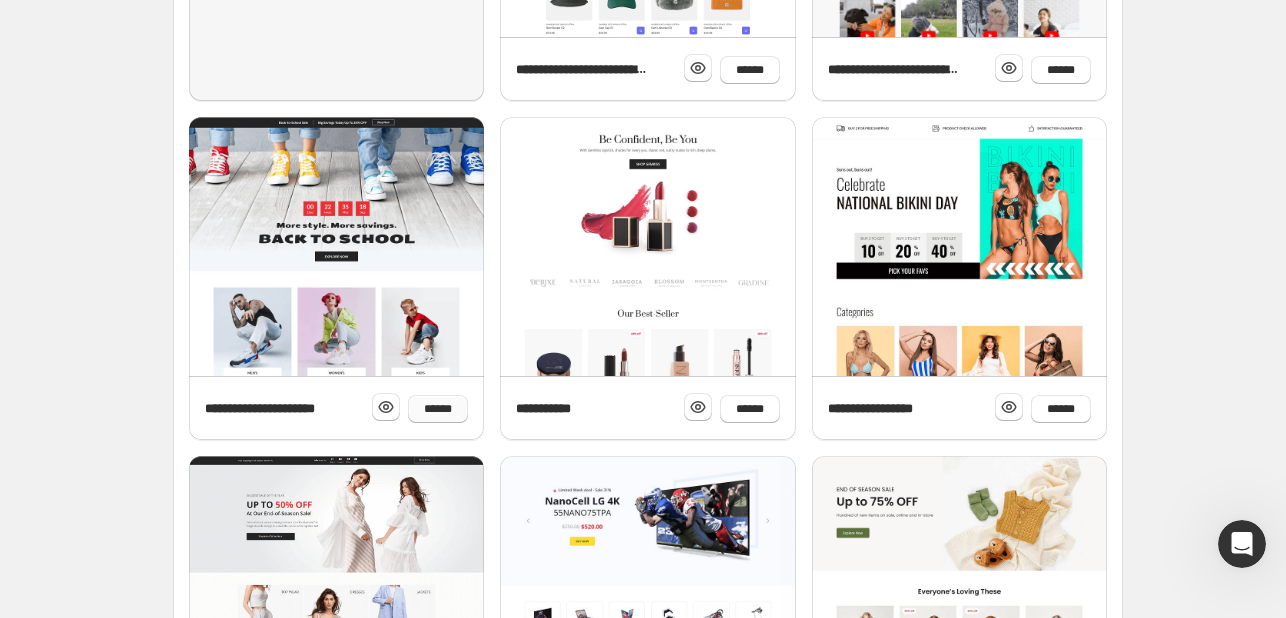 click on "******" at bounding box center [438, 409] 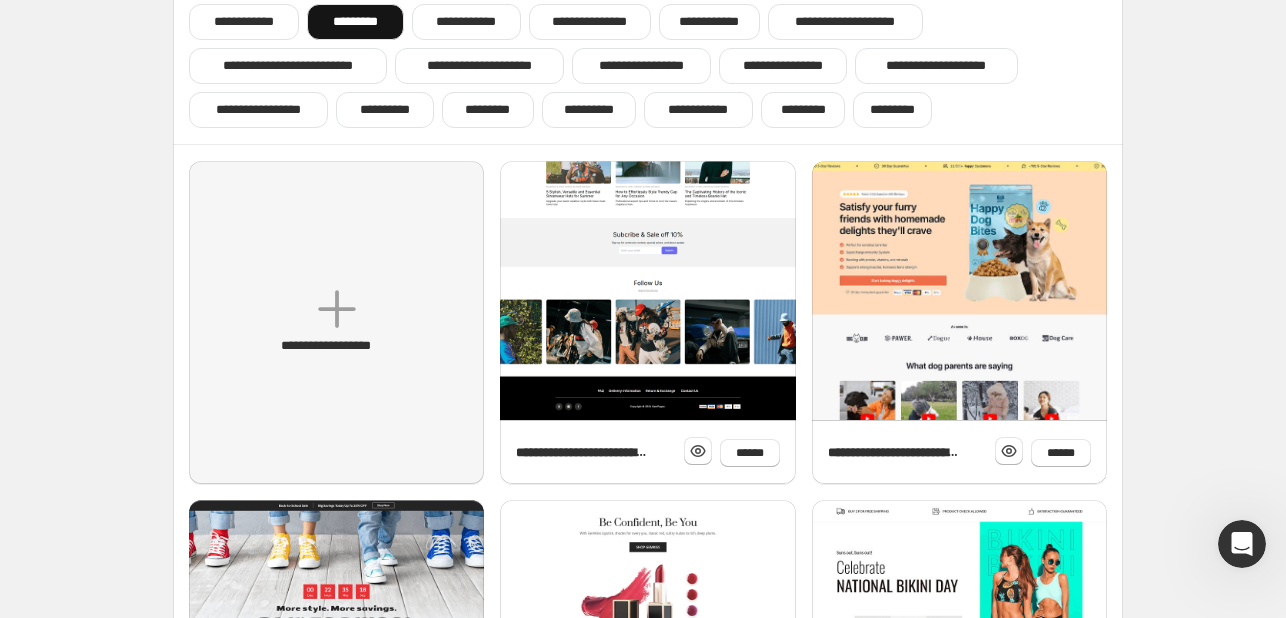 scroll, scrollTop: 0, scrollLeft: 0, axis: both 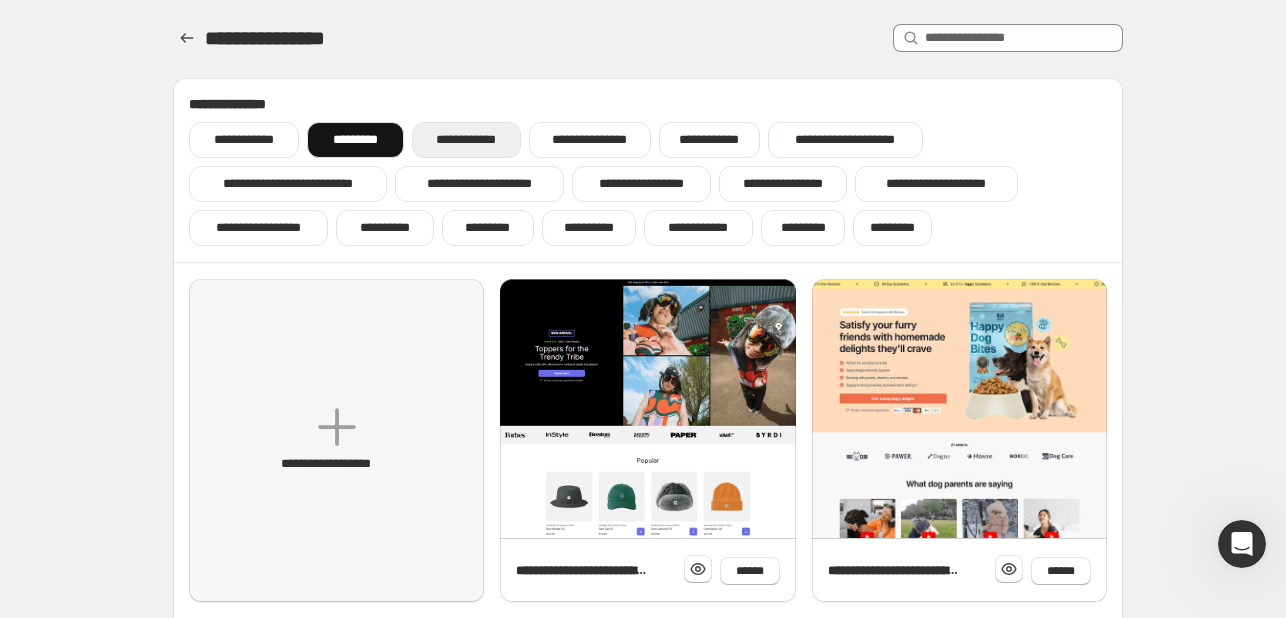 click on "**********" at bounding box center [466, 140] 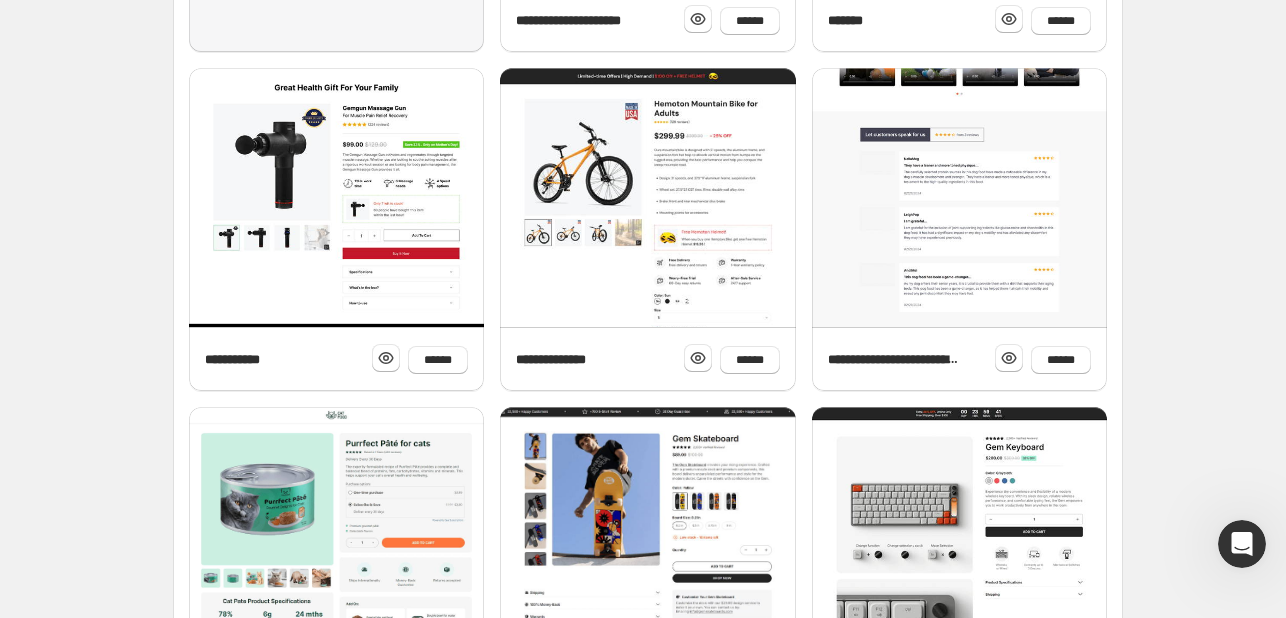 scroll, scrollTop: 726, scrollLeft: 0, axis: vertical 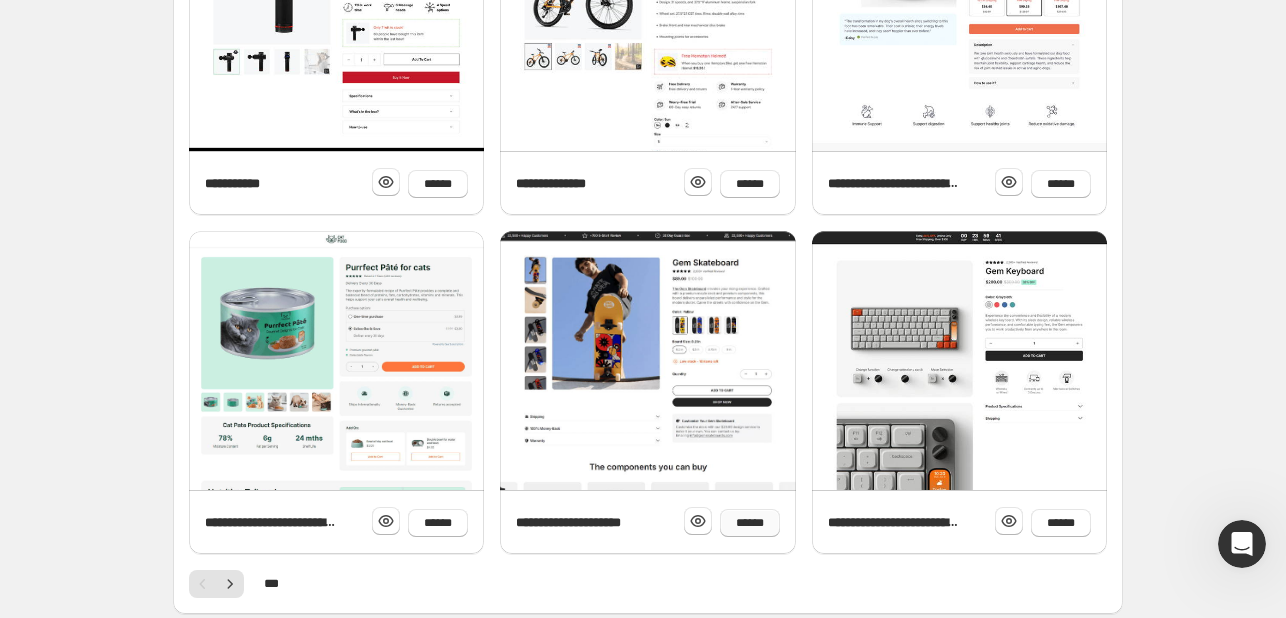 click on "******" at bounding box center [750, 523] 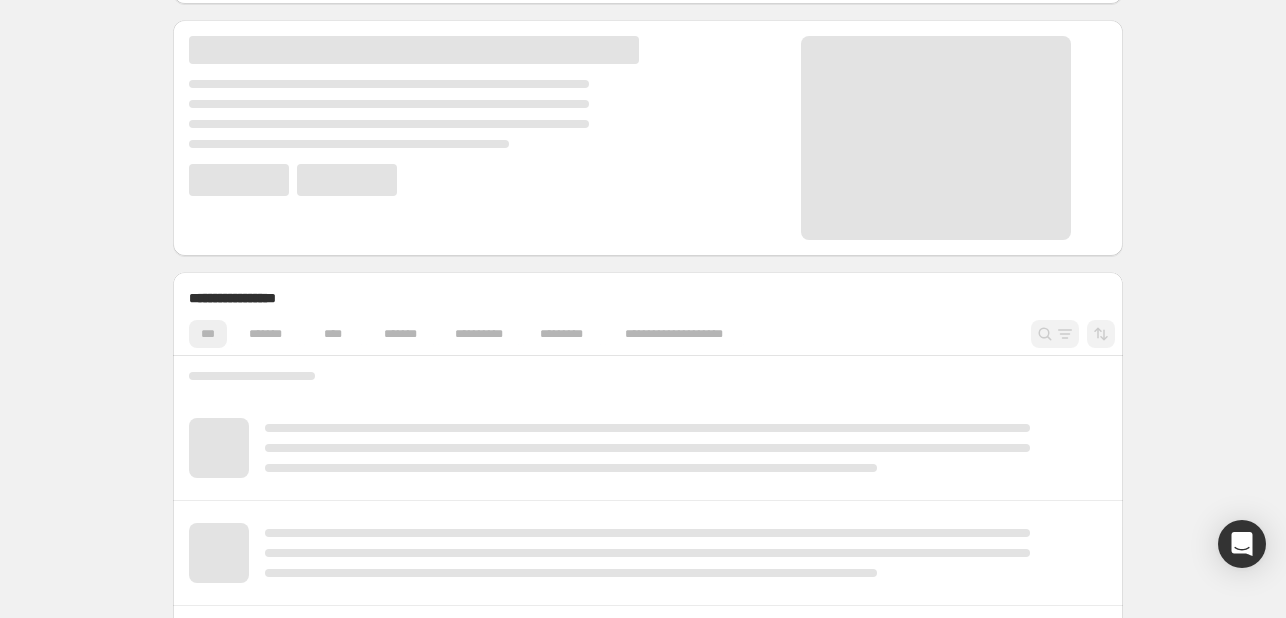 scroll, scrollTop: 604, scrollLeft: 0, axis: vertical 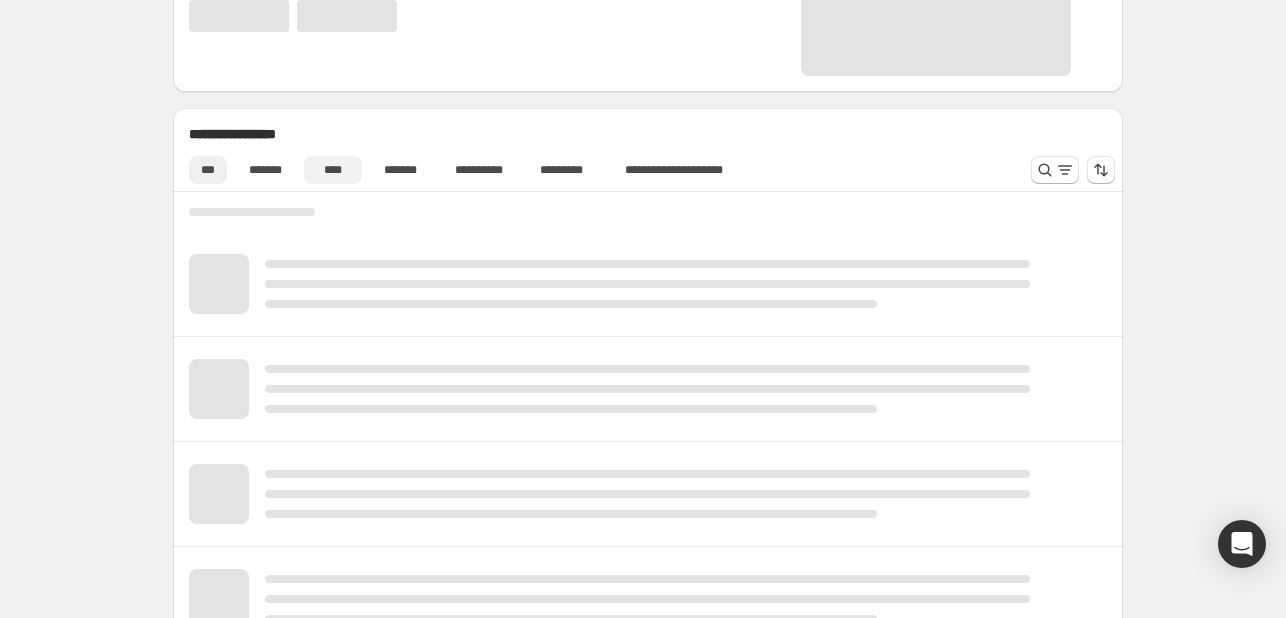 click on "****" at bounding box center [333, 170] 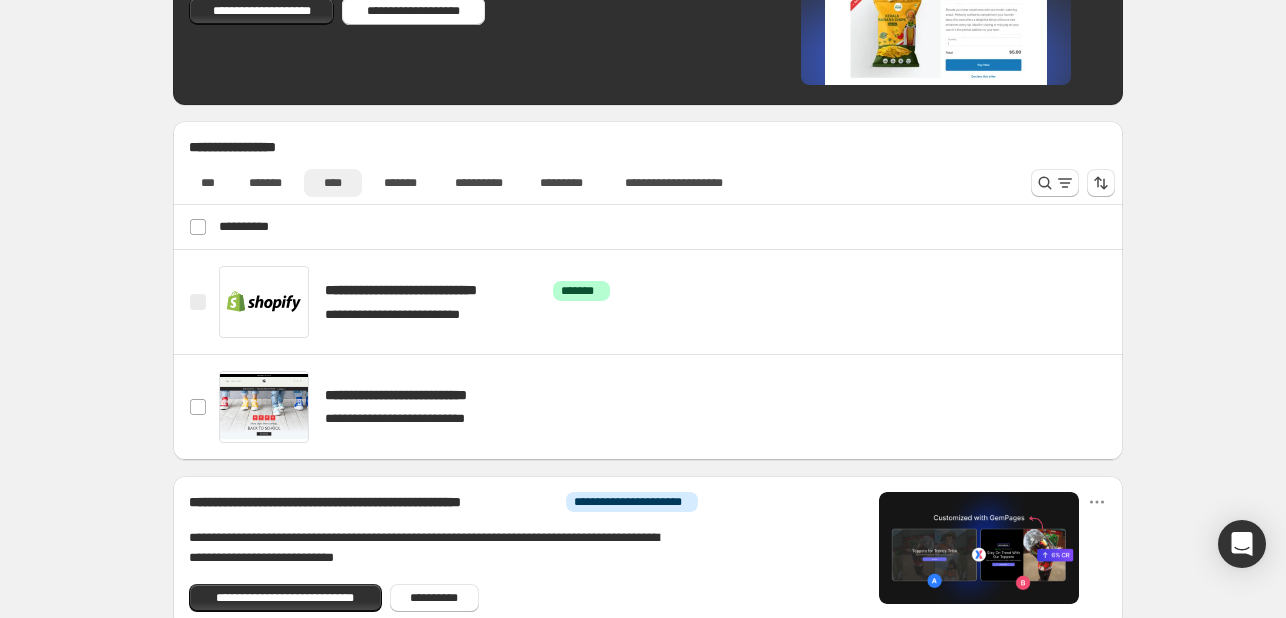 scroll, scrollTop: 594, scrollLeft: 0, axis: vertical 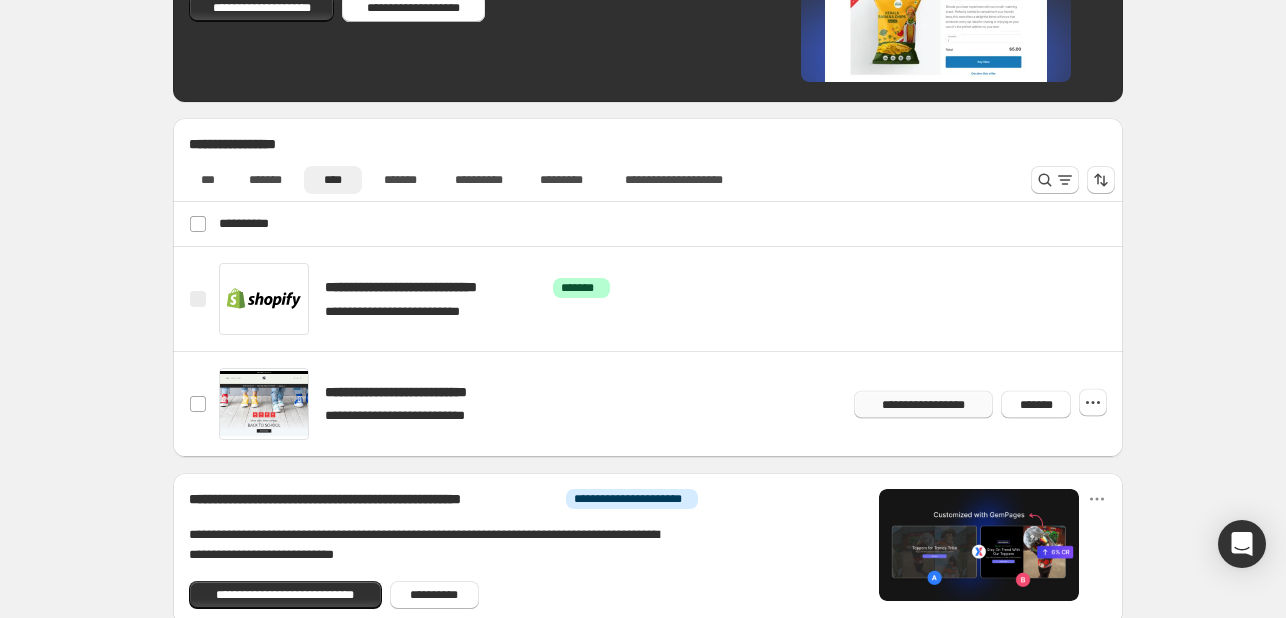 click on "**********" at bounding box center [923, 404] 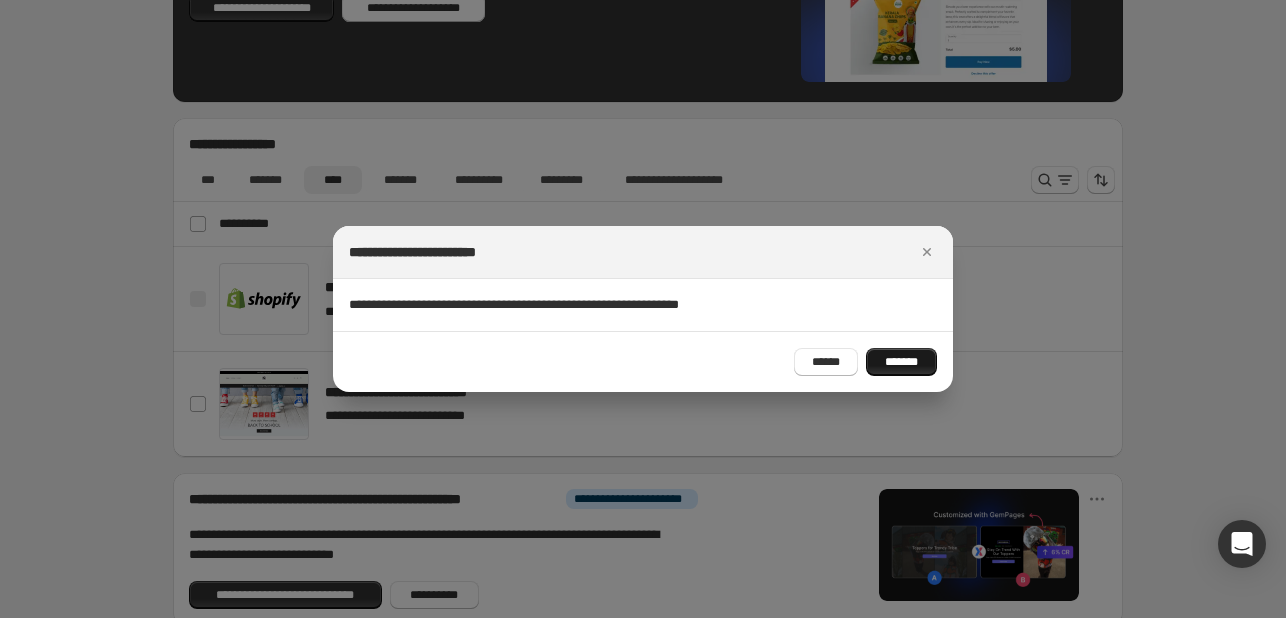 click on "*******" at bounding box center [901, 362] 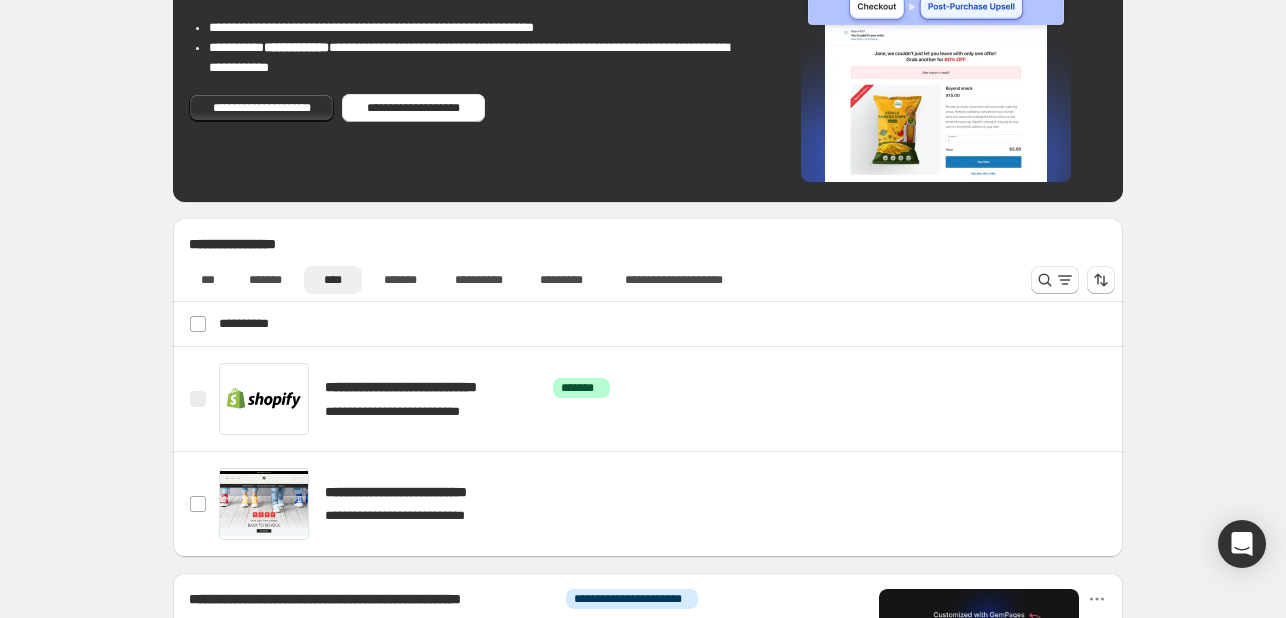 scroll, scrollTop: 491, scrollLeft: 0, axis: vertical 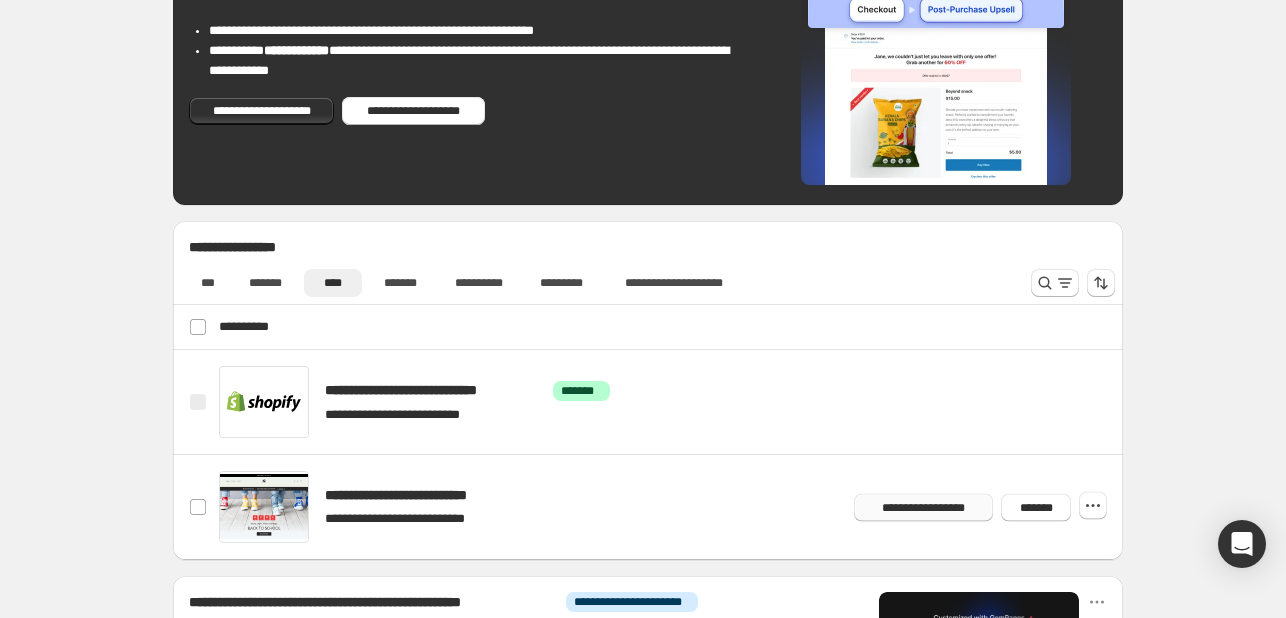 click on "**********" at bounding box center (923, 507) 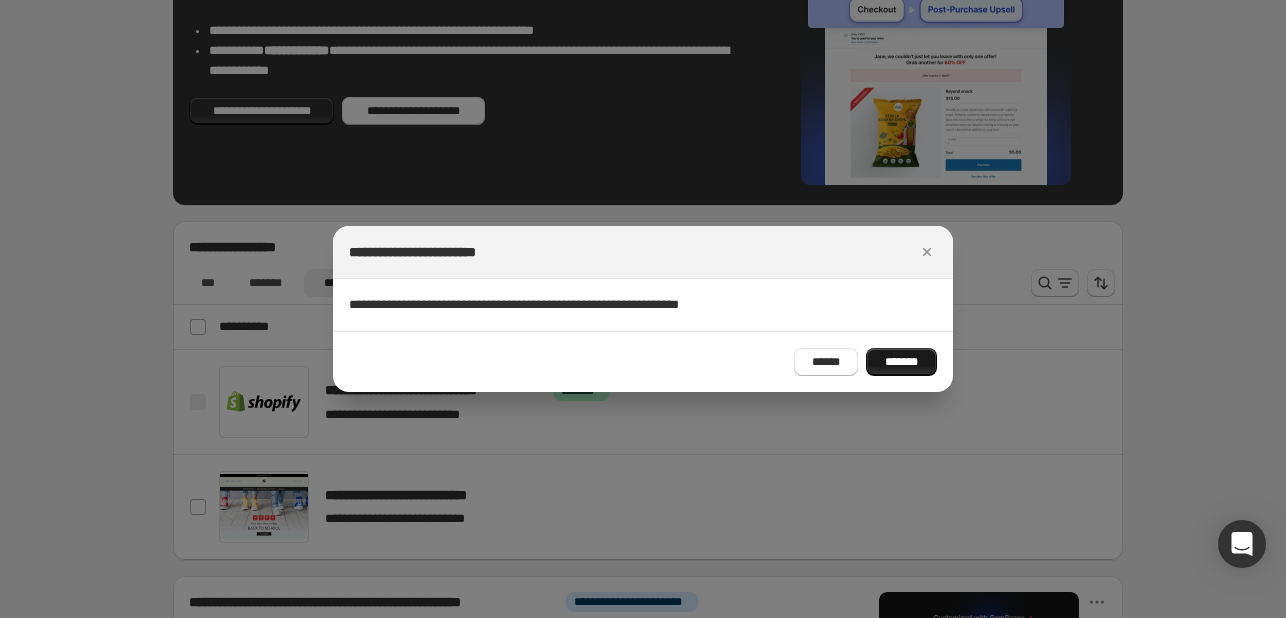 click on "*******" at bounding box center (901, 362) 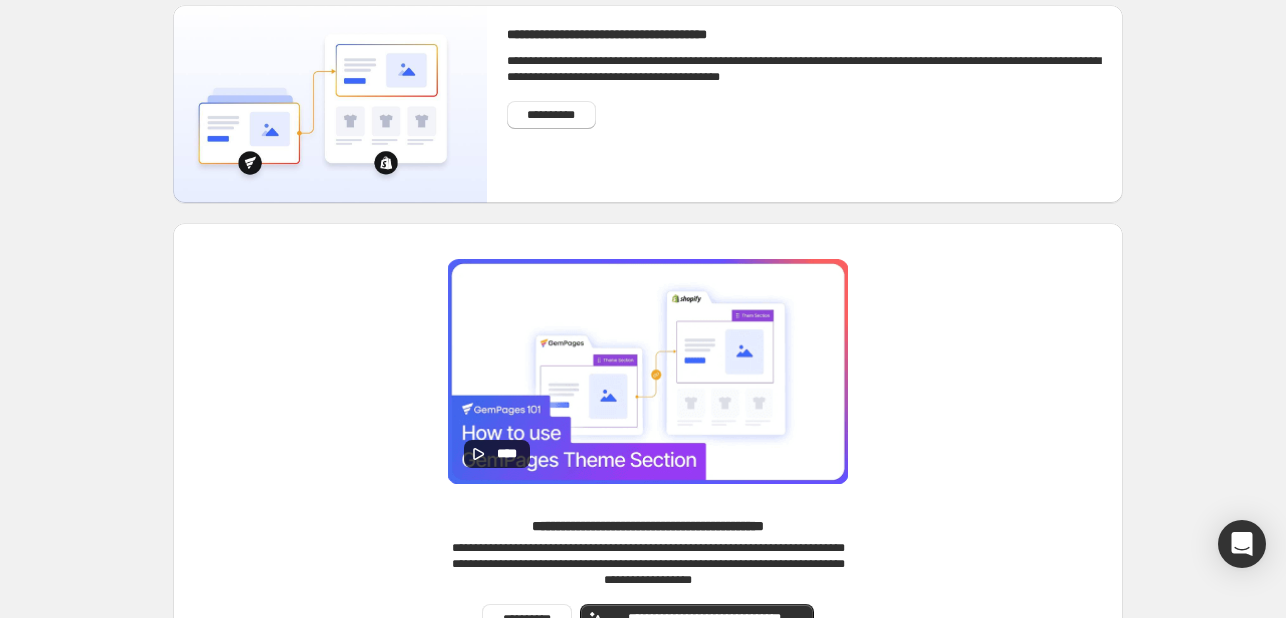 scroll, scrollTop: 241, scrollLeft: 0, axis: vertical 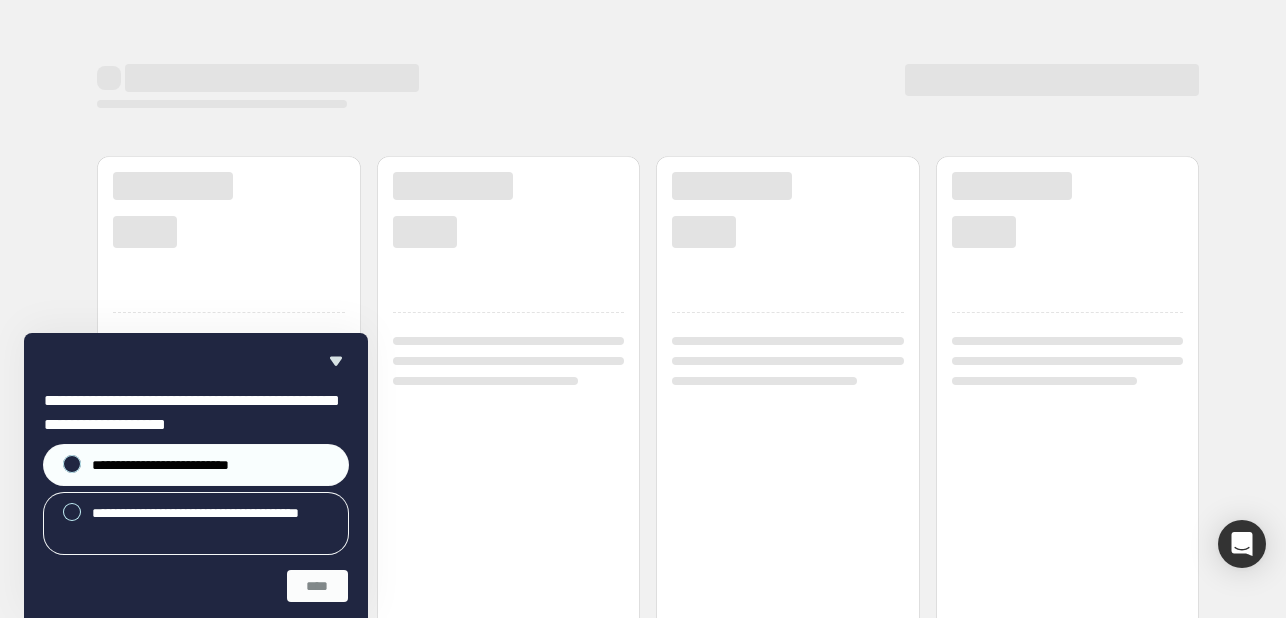click on "**********" at bounding box center [196, 465] 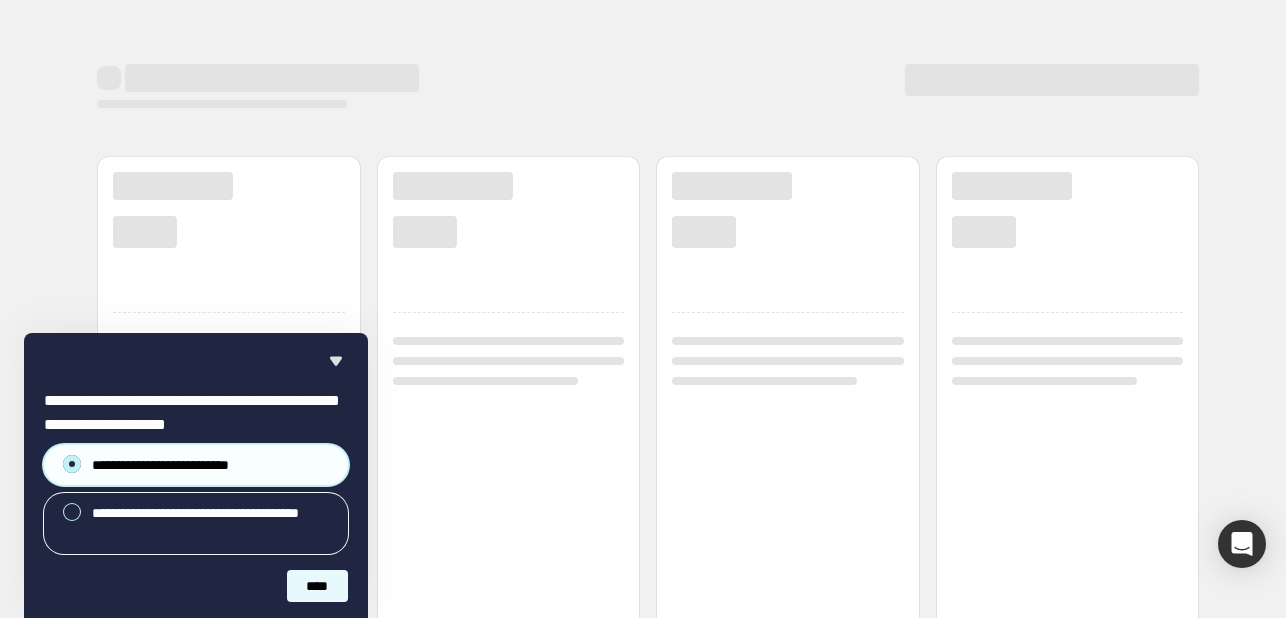 click on "****" at bounding box center [317, 586] 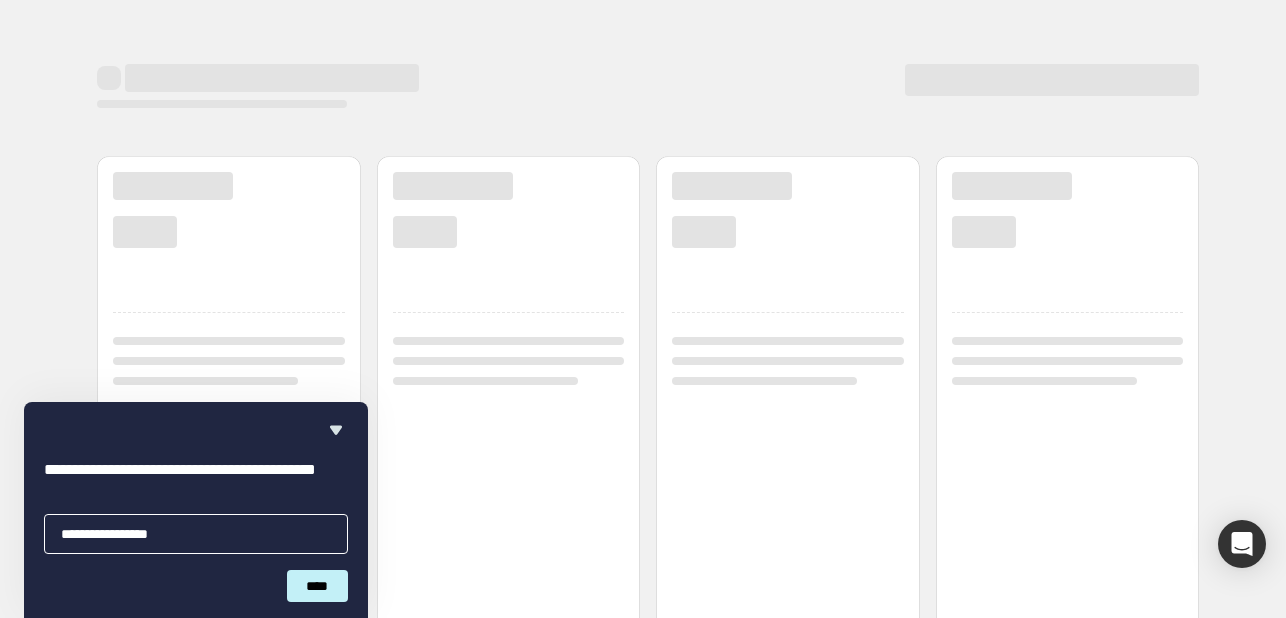 type on "**********" 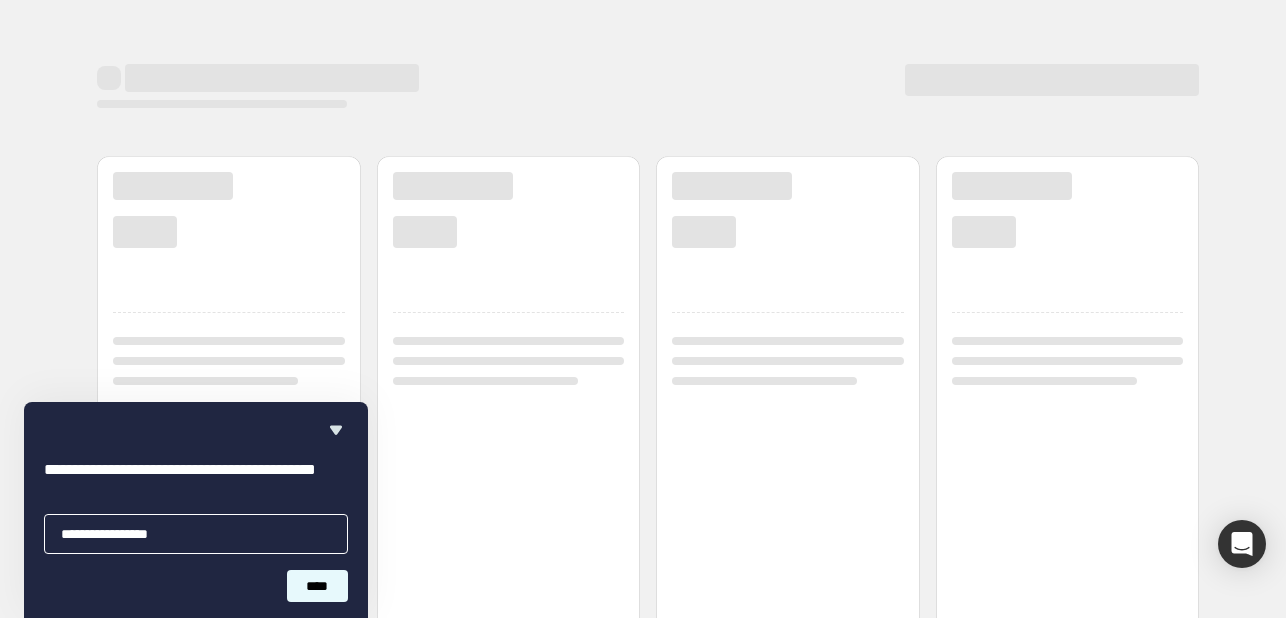 click on "****" at bounding box center [317, 586] 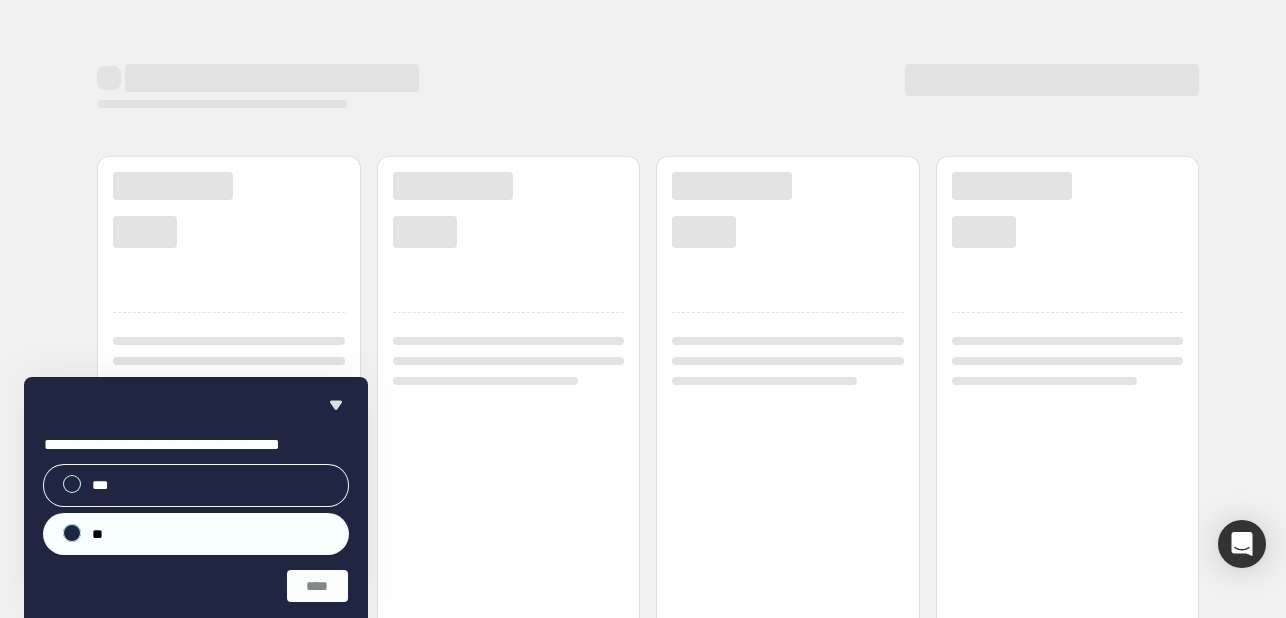 click on "**" at bounding box center [196, 534] 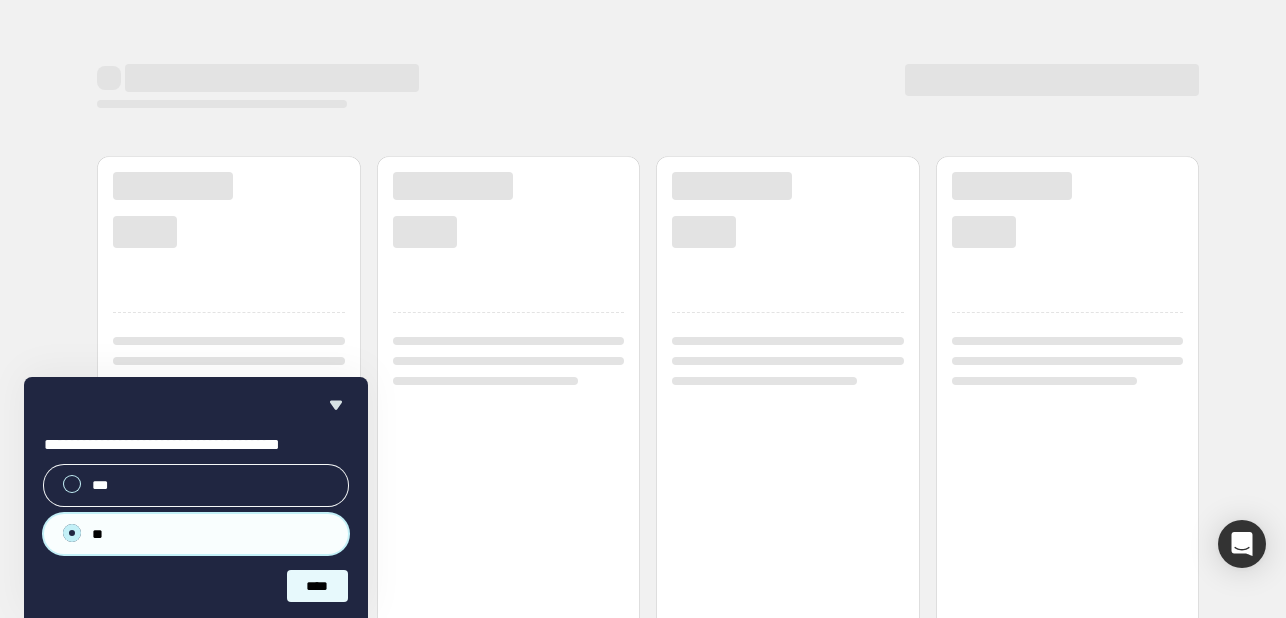 click on "****" at bounding box center (317, 586) 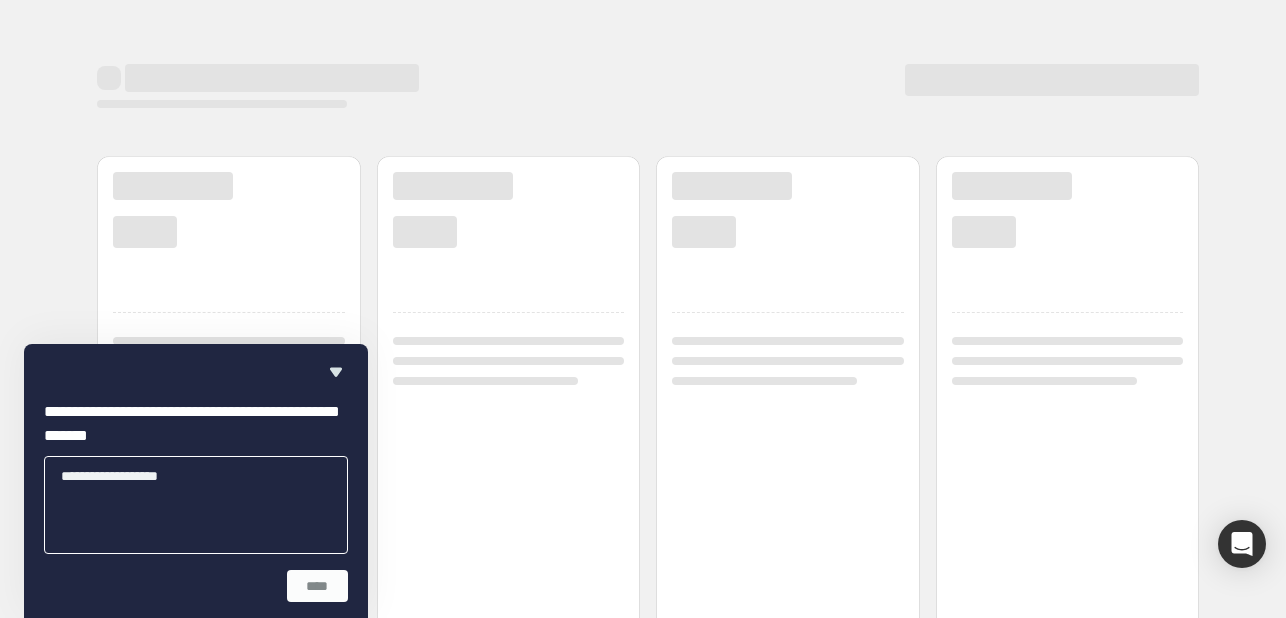 click at bounding box center (196, 505) 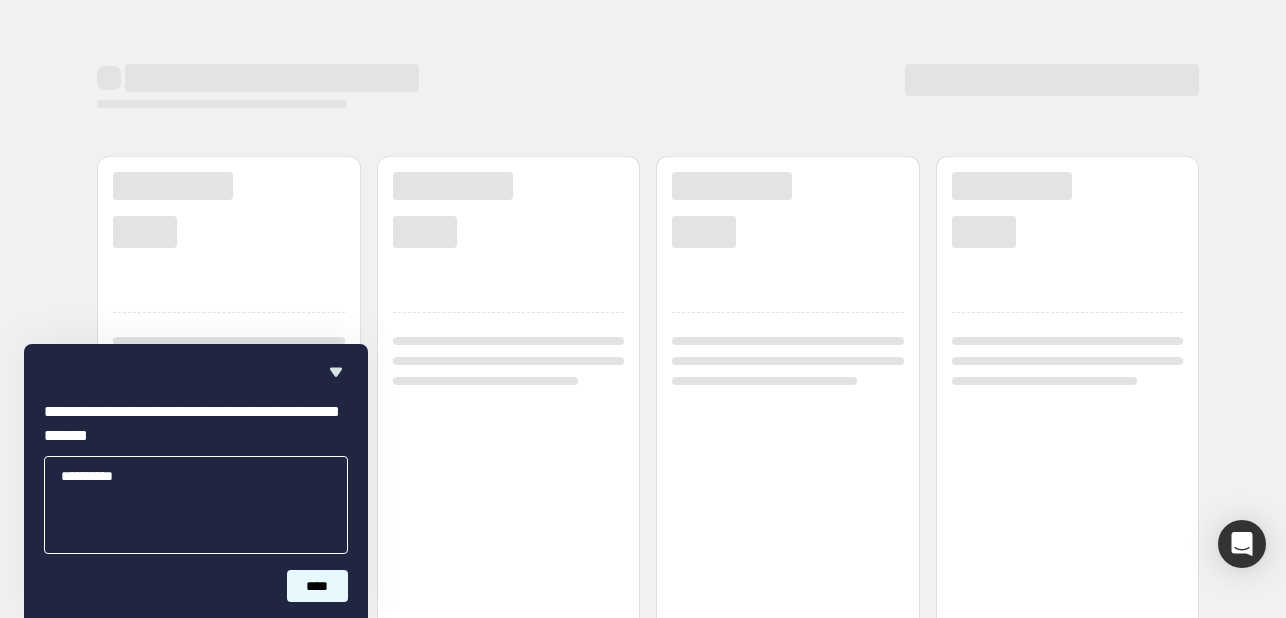 type on "*********" 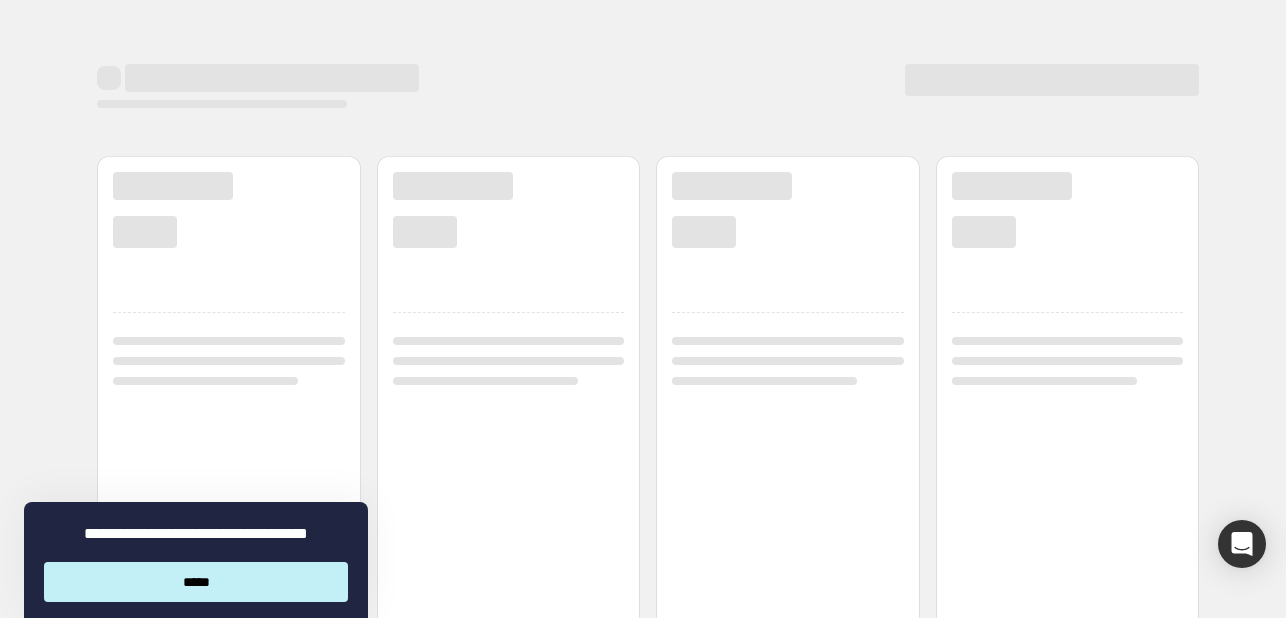 click on "*****" at bounding box center [196, 582] 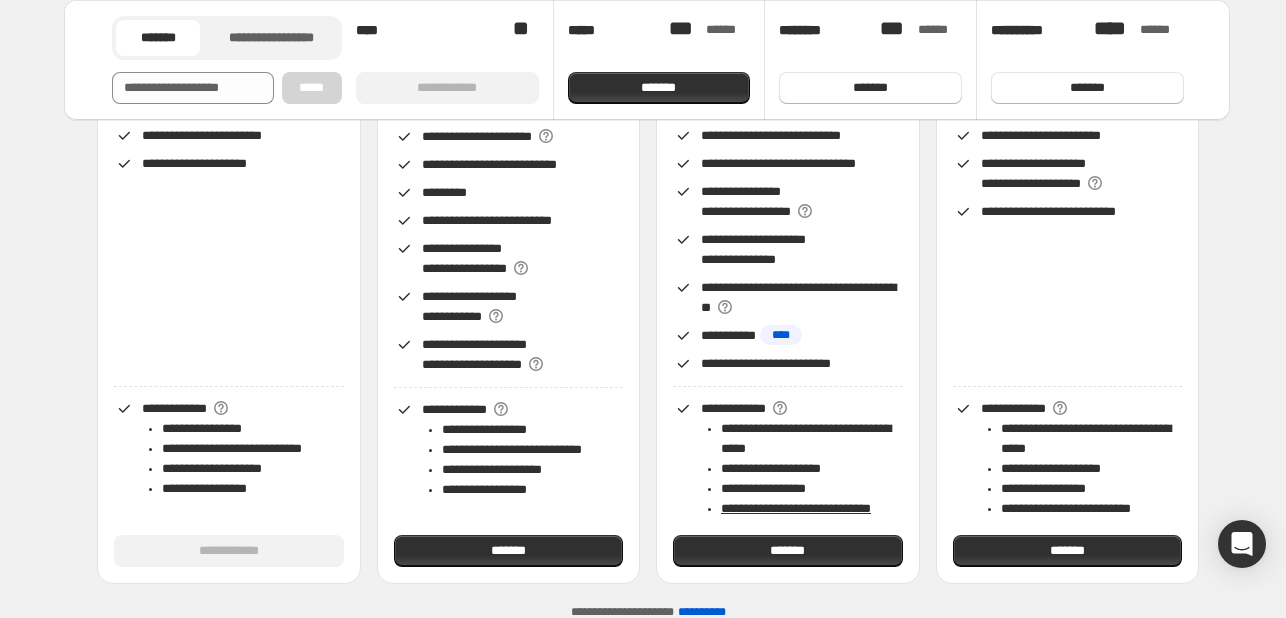 scroll, scrollTop: 331, scrollLeft: 0, axis: vertical 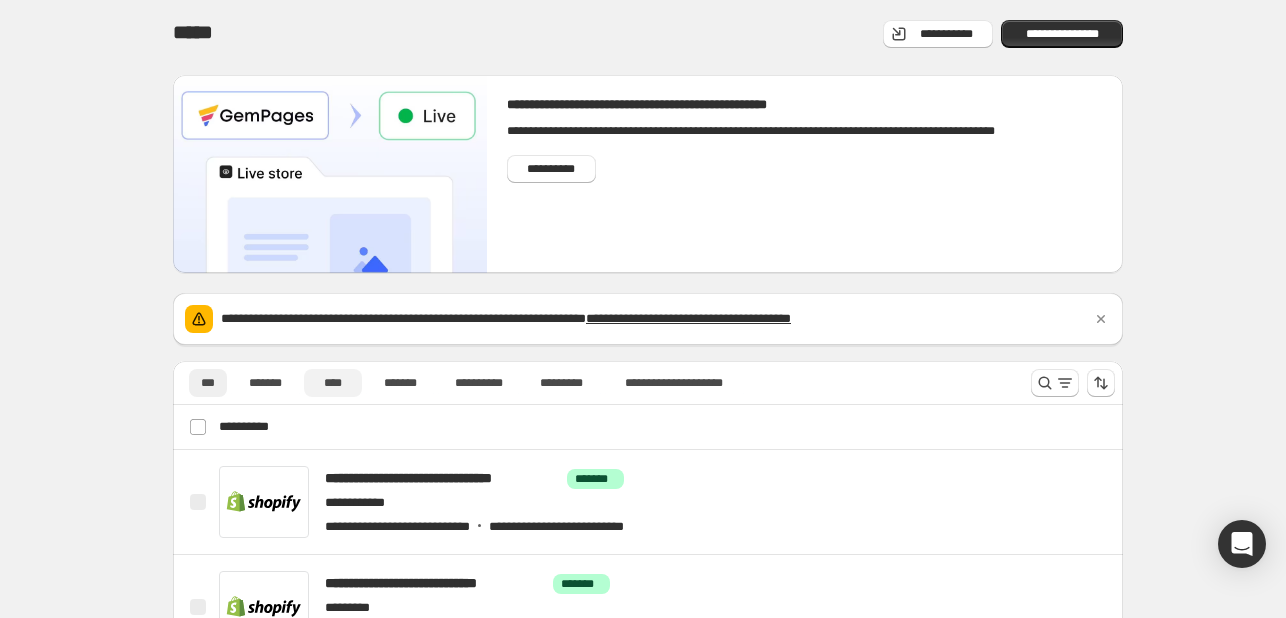 click on "****" at bounding box center [333, 383] 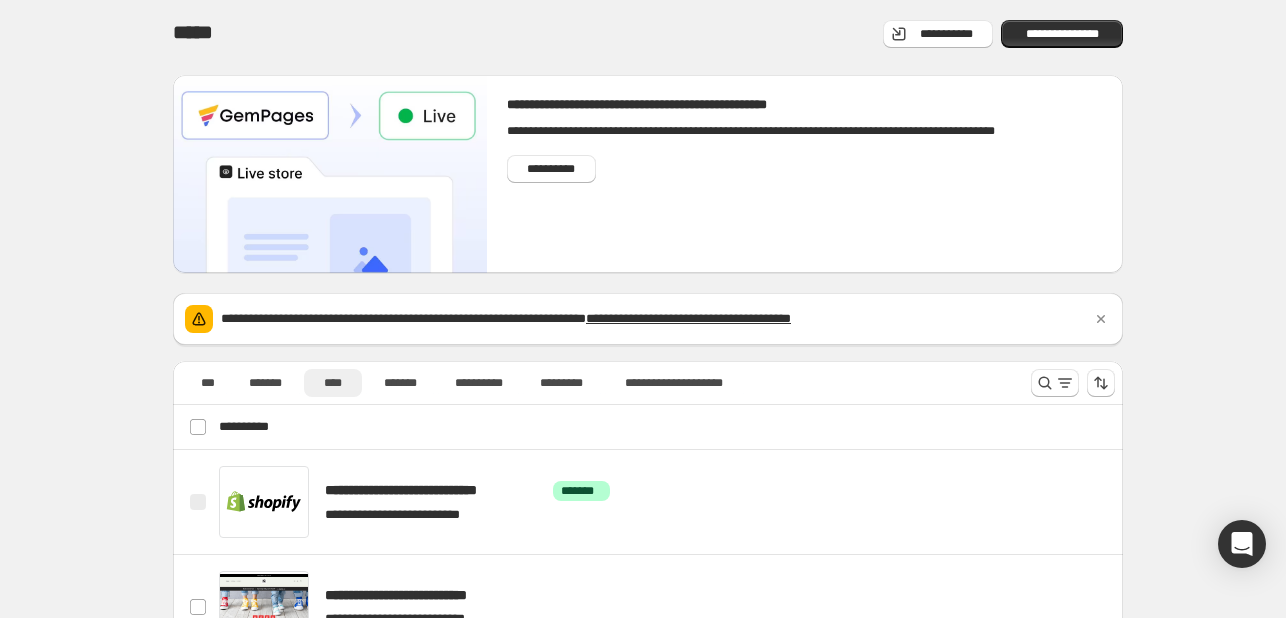 scroll, scrollTop: 88, scrollLeft: 0, axis: vertical 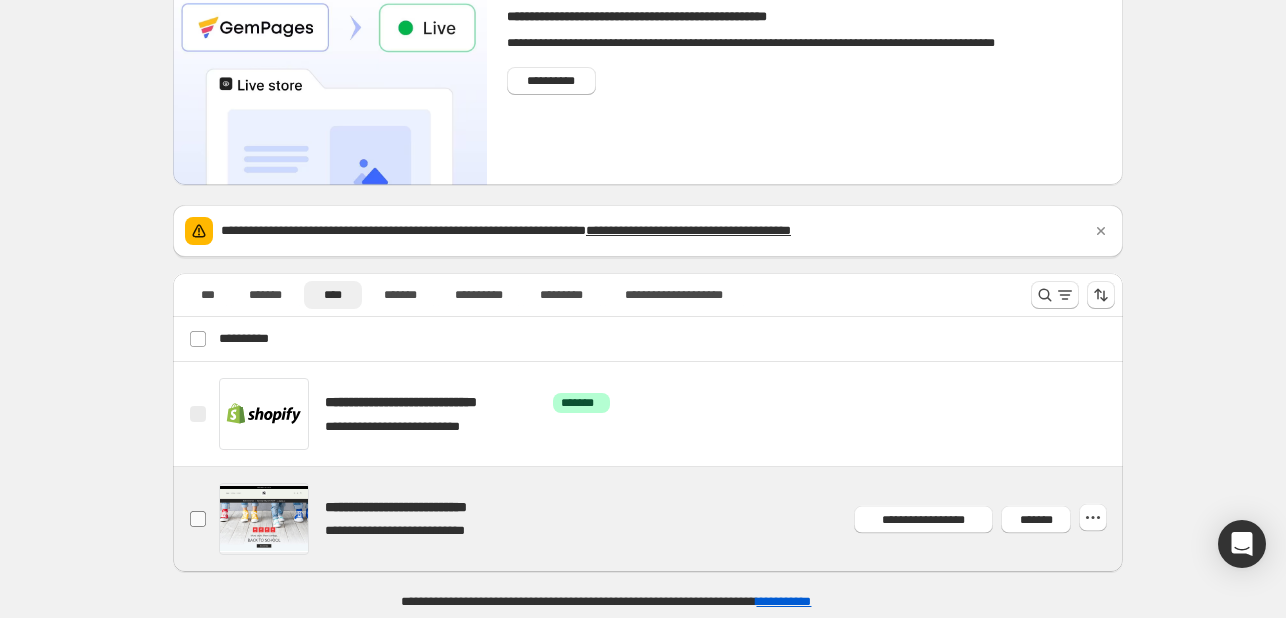 click on "**********" at bounding box center [198, 519] 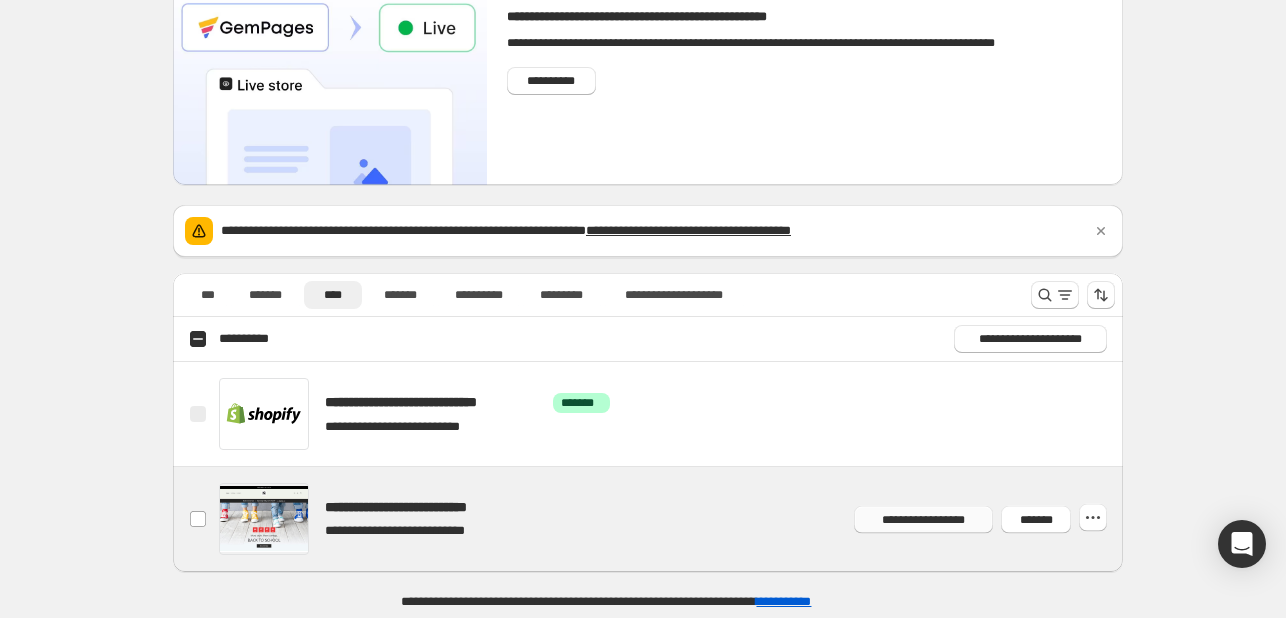 click on "**********" at bounding box center [923, 519] 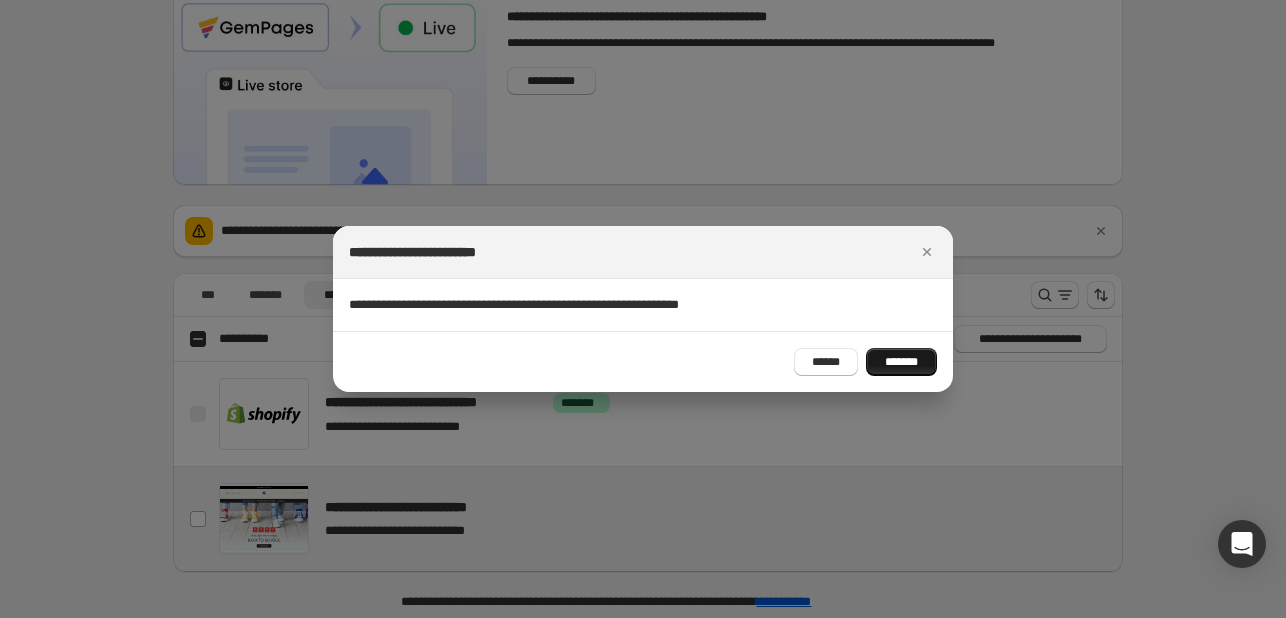 click on "*******" at bounding box center [901, 362] 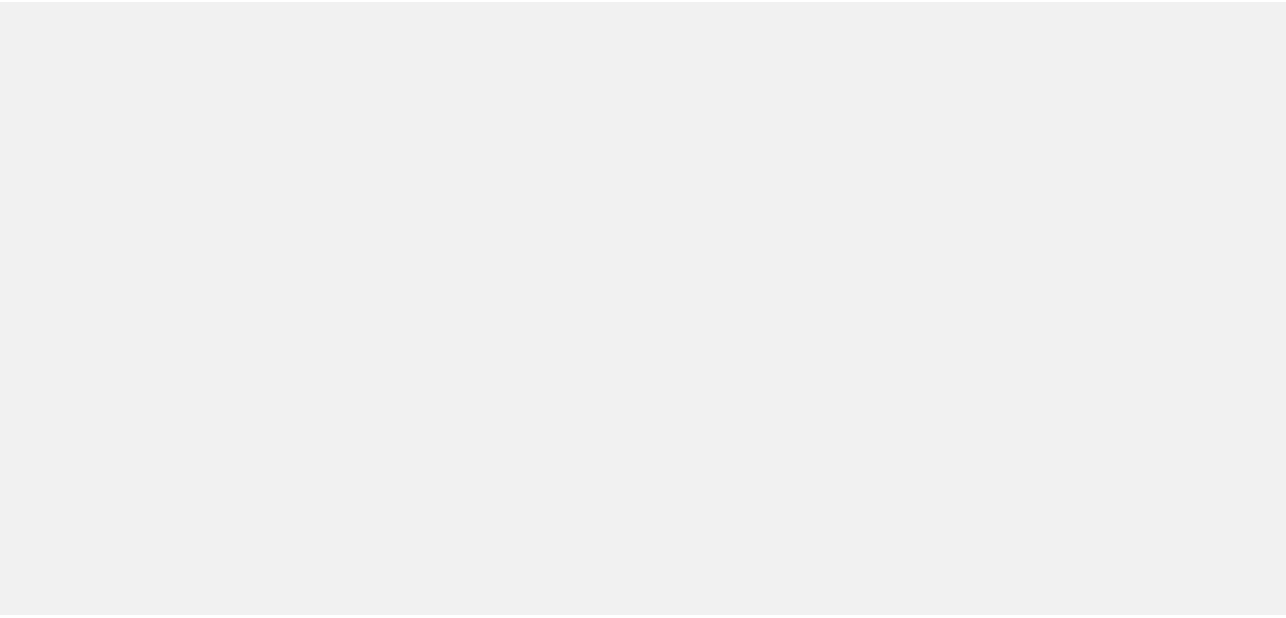 scroll, scrollTop: 0, scrollLeft: 0, axis: both 